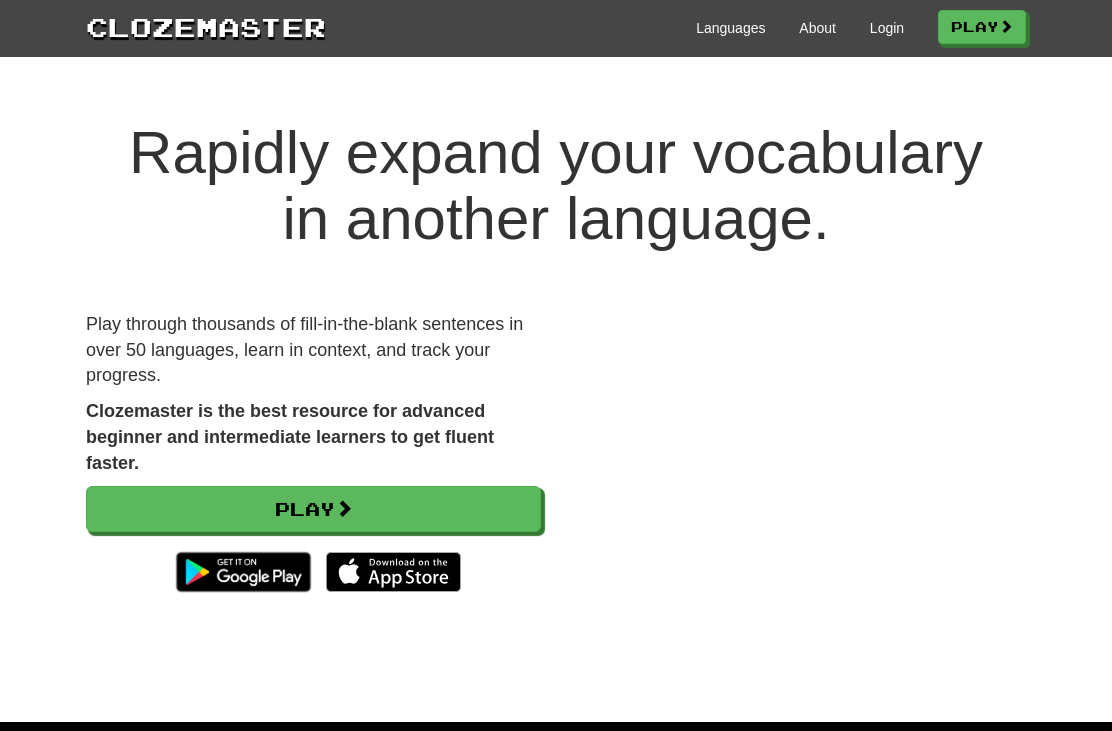 scroll, scrollTop: 0, scrollLeft: 0, axis: both 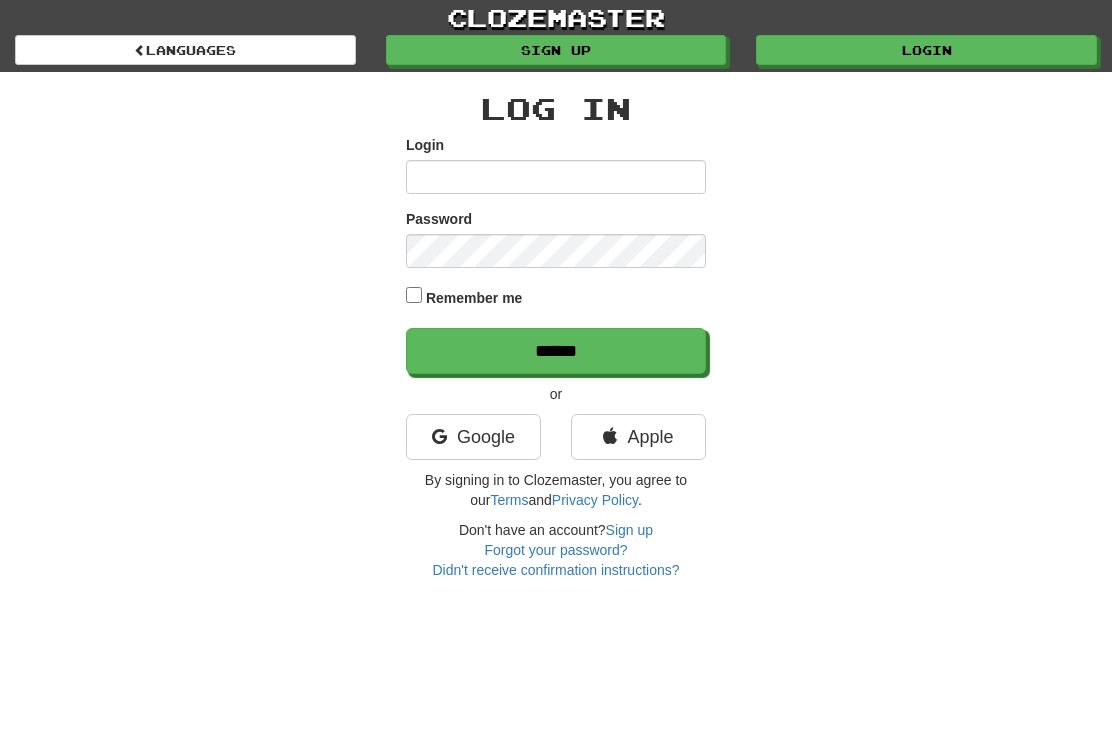 click on "Google" at bounding box center (473, 437) 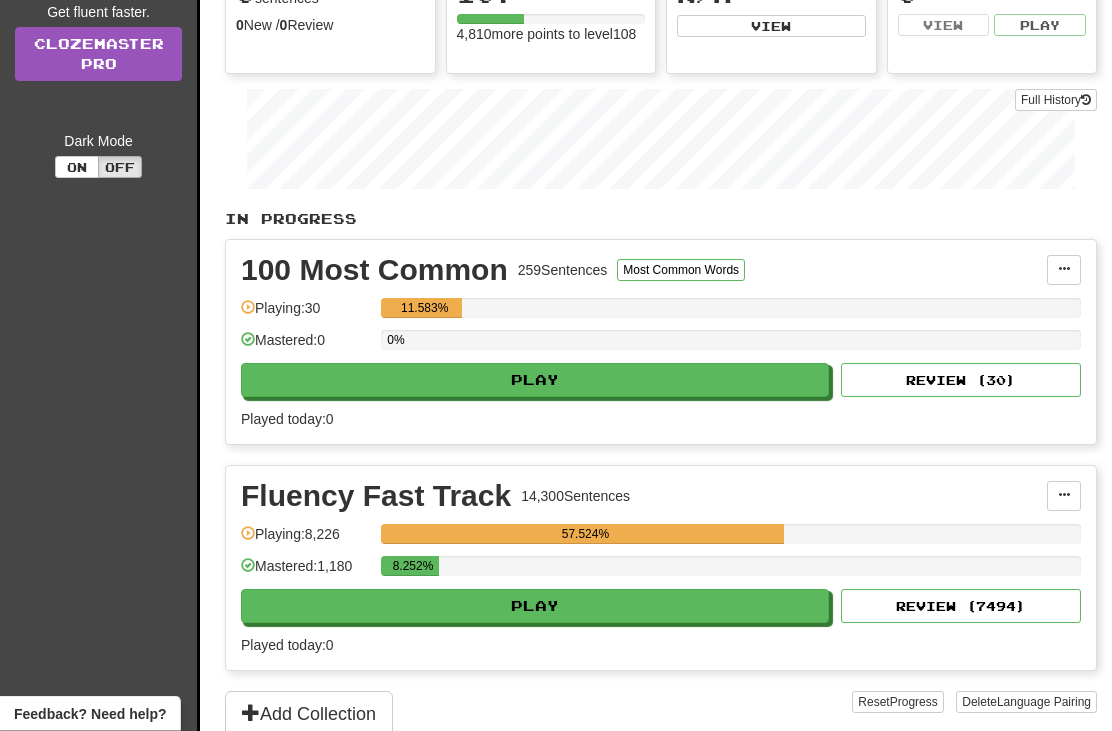 scroll, scrollTop: 257, scrollLeft: 0, axis: vertical 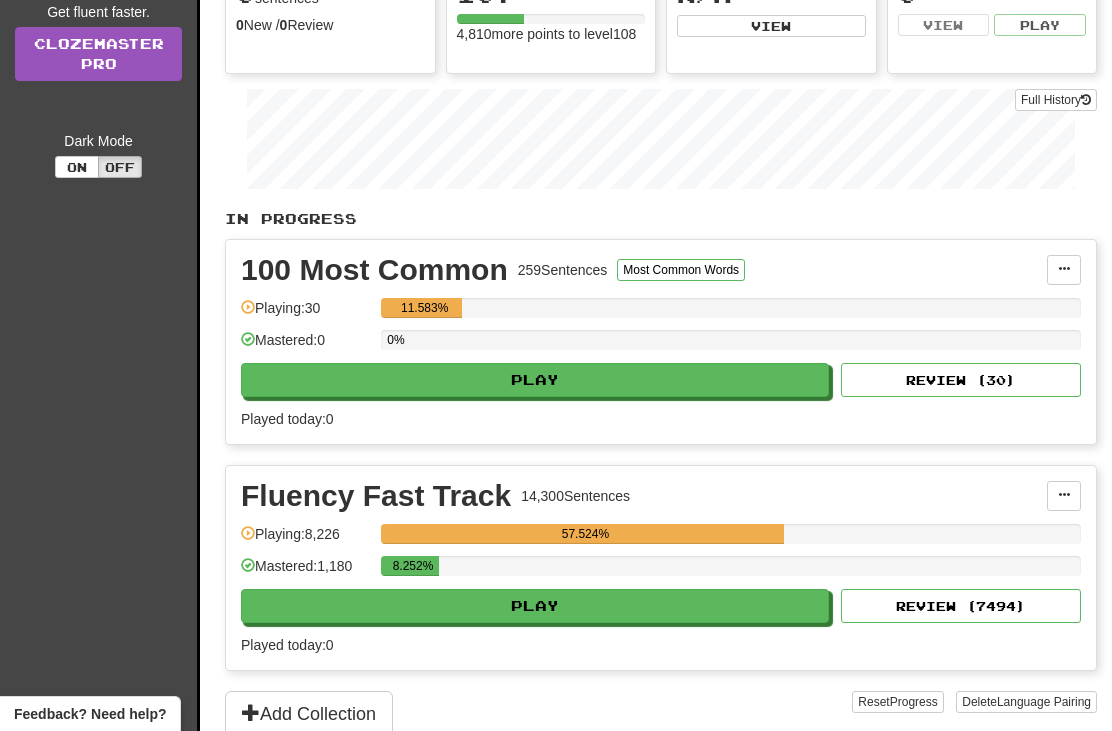 click on "Play" at bounding box center (535, 606) 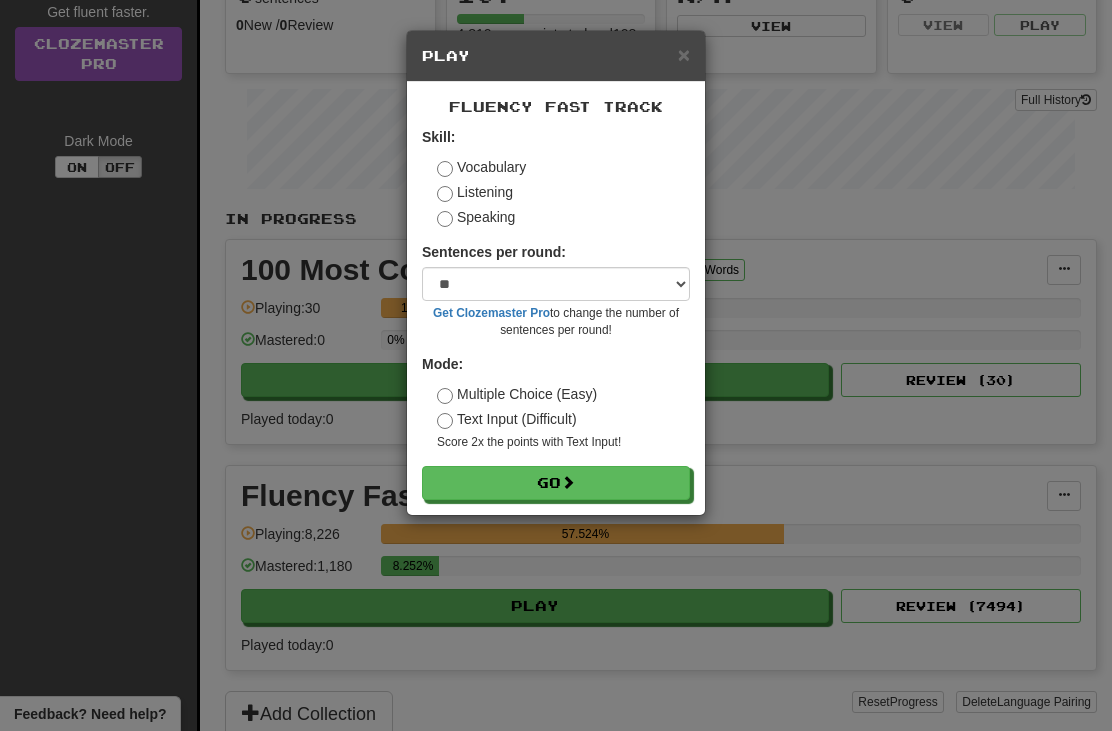 click on "Go" at bounding box center (556, 483) 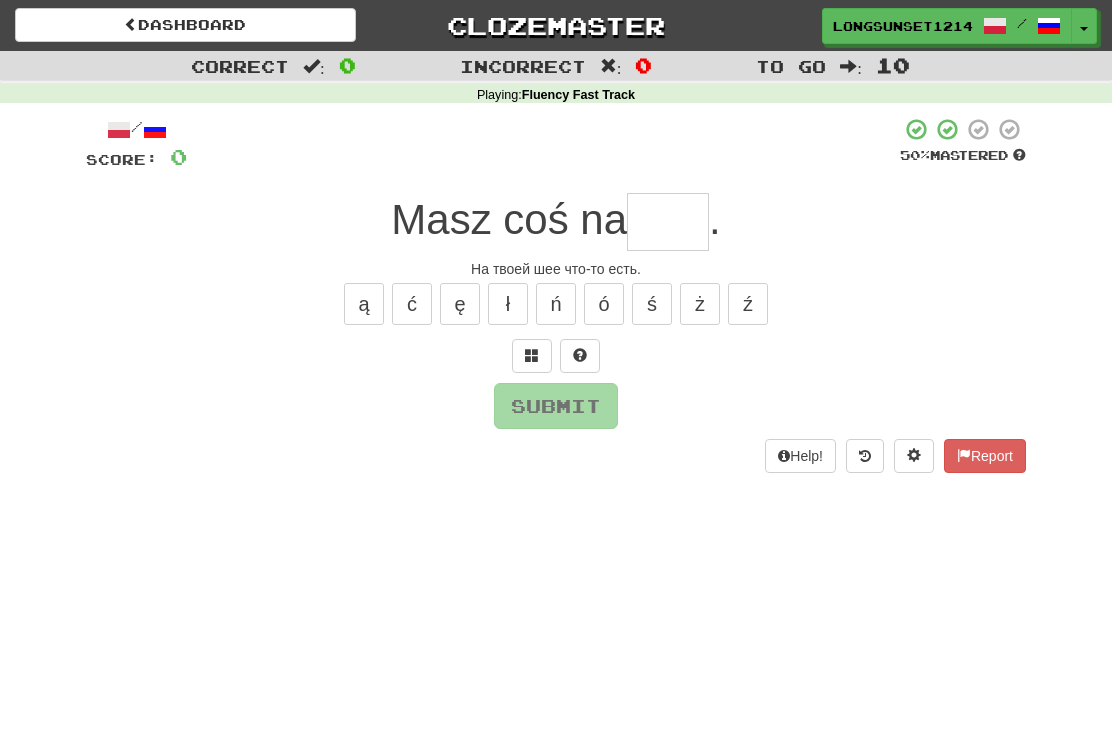 scroll, scrollTop: 0, scrollLeft: 0, axis: both 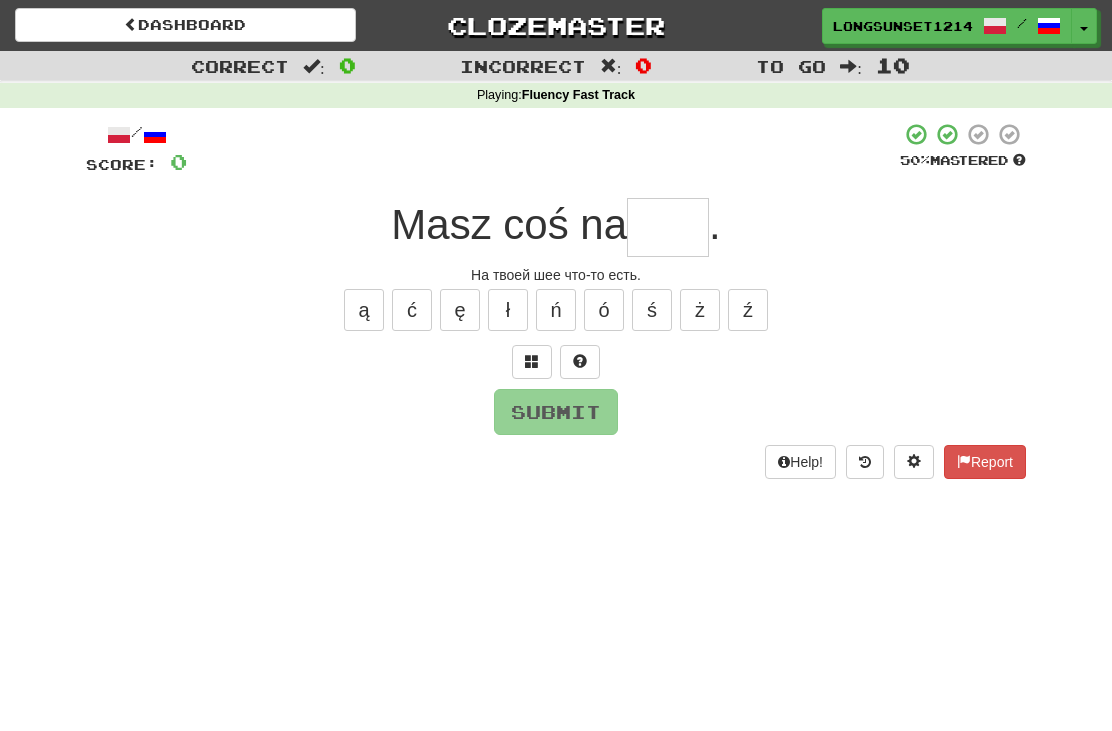 click at bounding box center [668, 227] 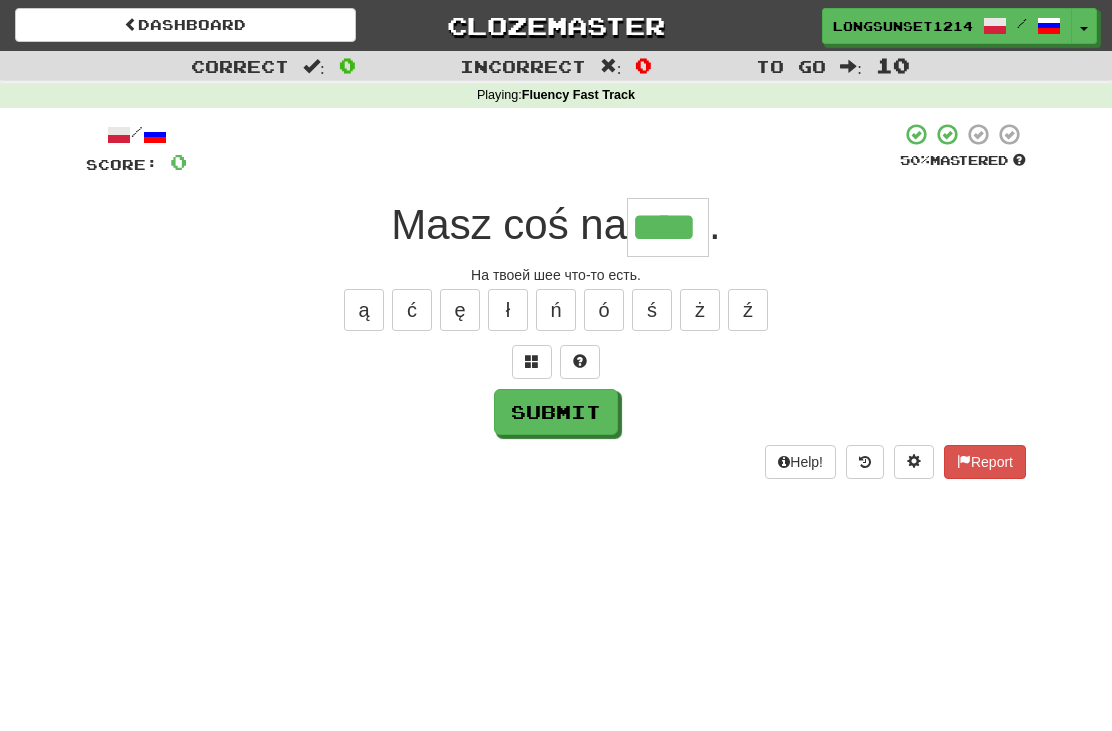 type on "****" 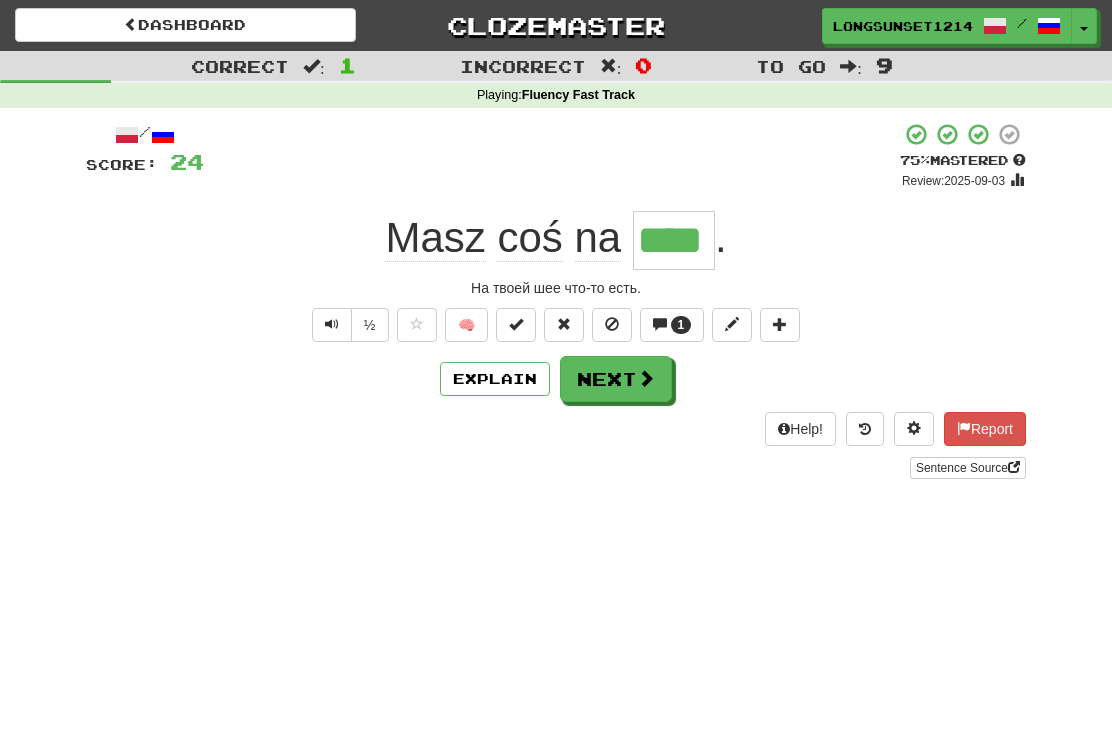 click on "1" at bounding box center (681, 325) 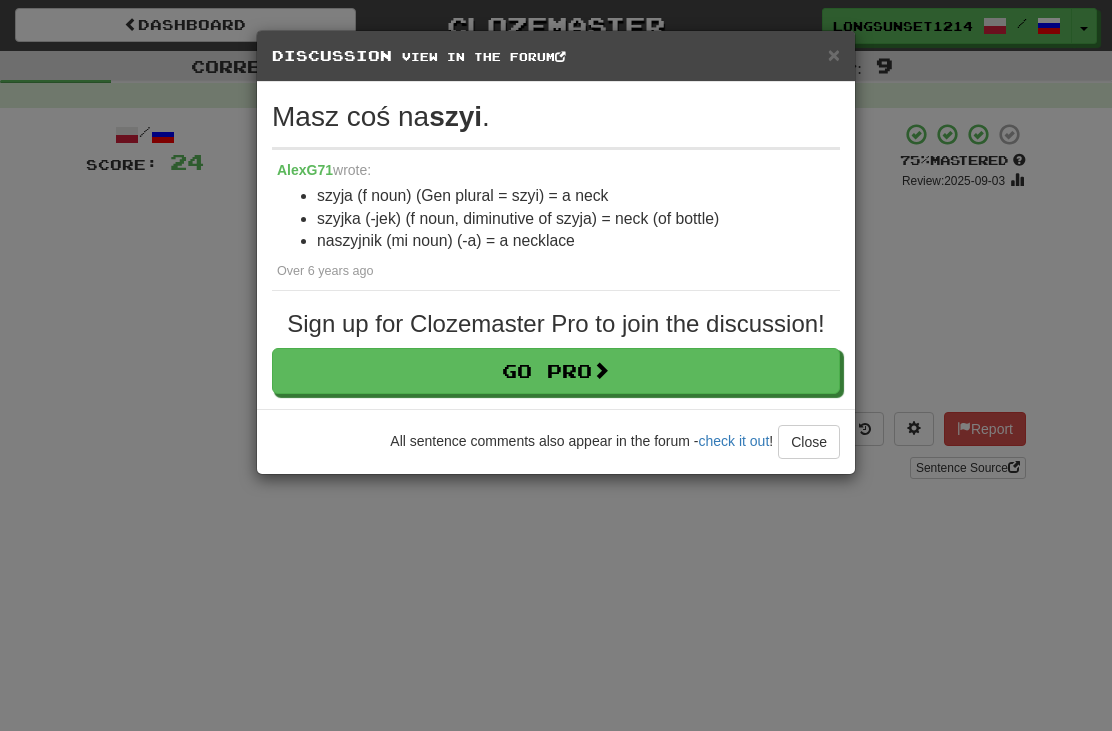 click on "Close" at bounding box center [809, 442] 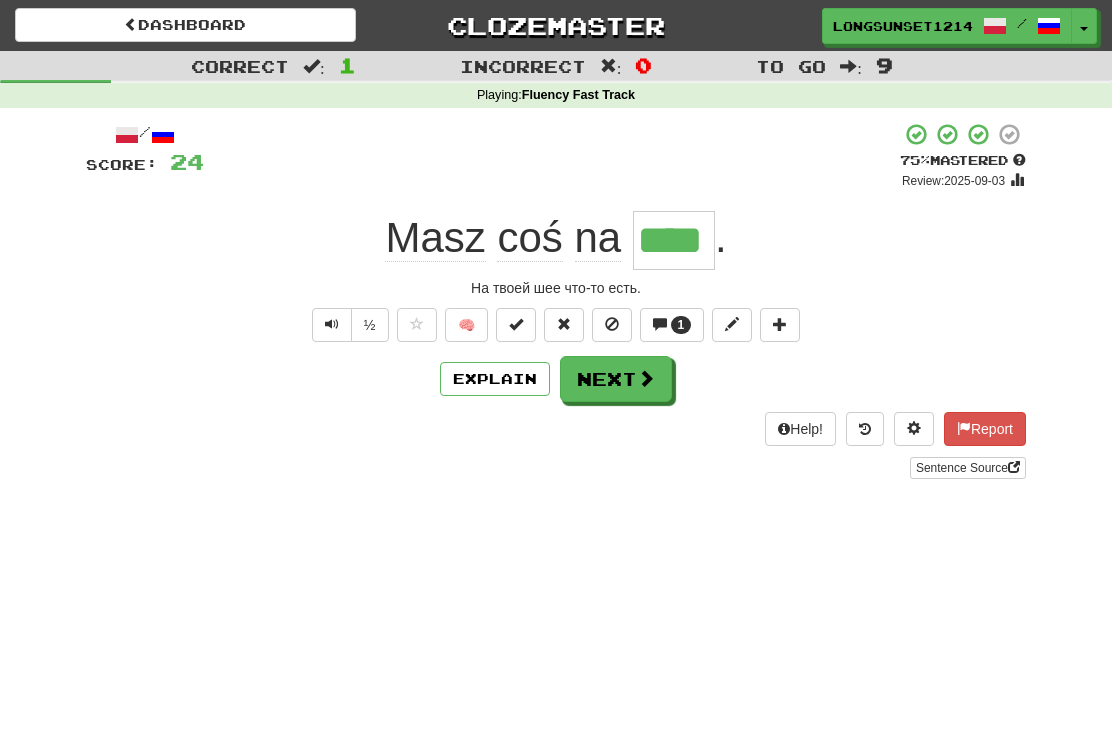click at bounding box center (646, 378) 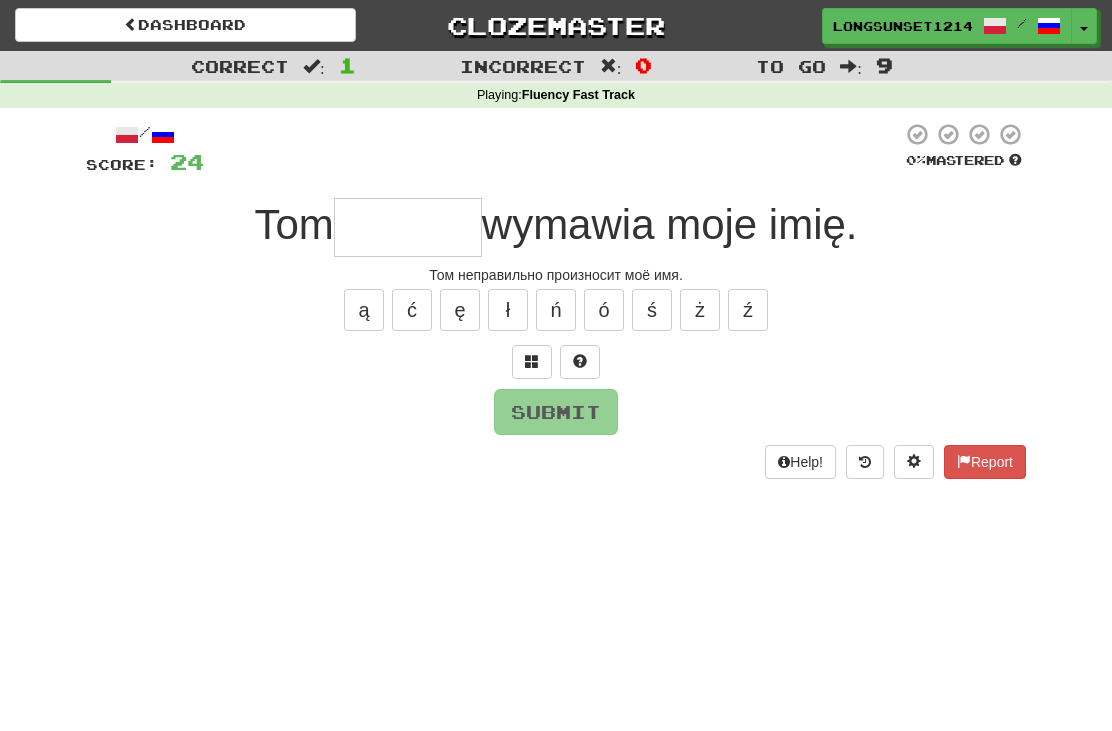 type on "*" 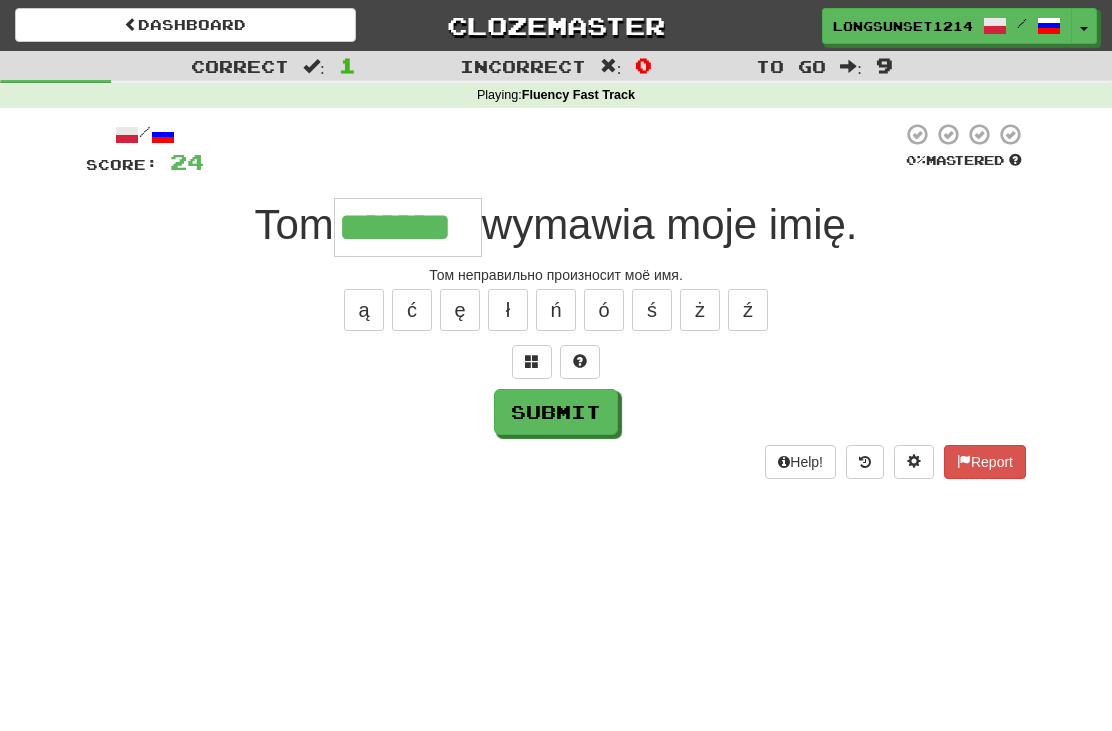 type on "*******" 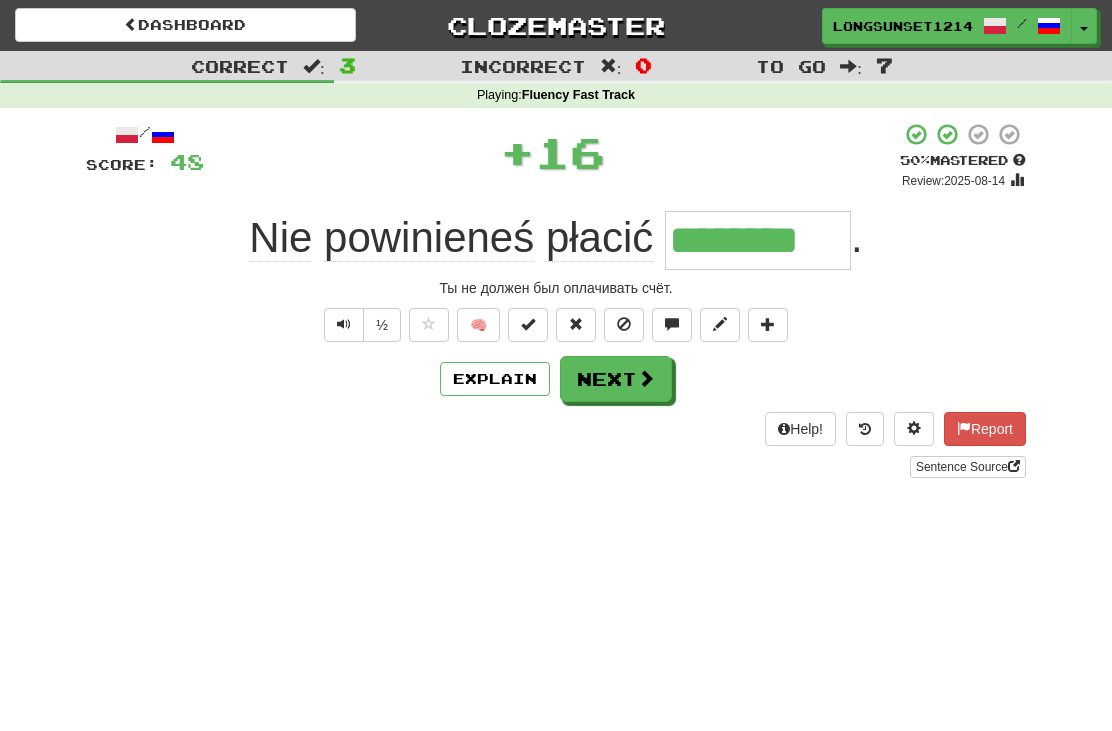 type on "********" 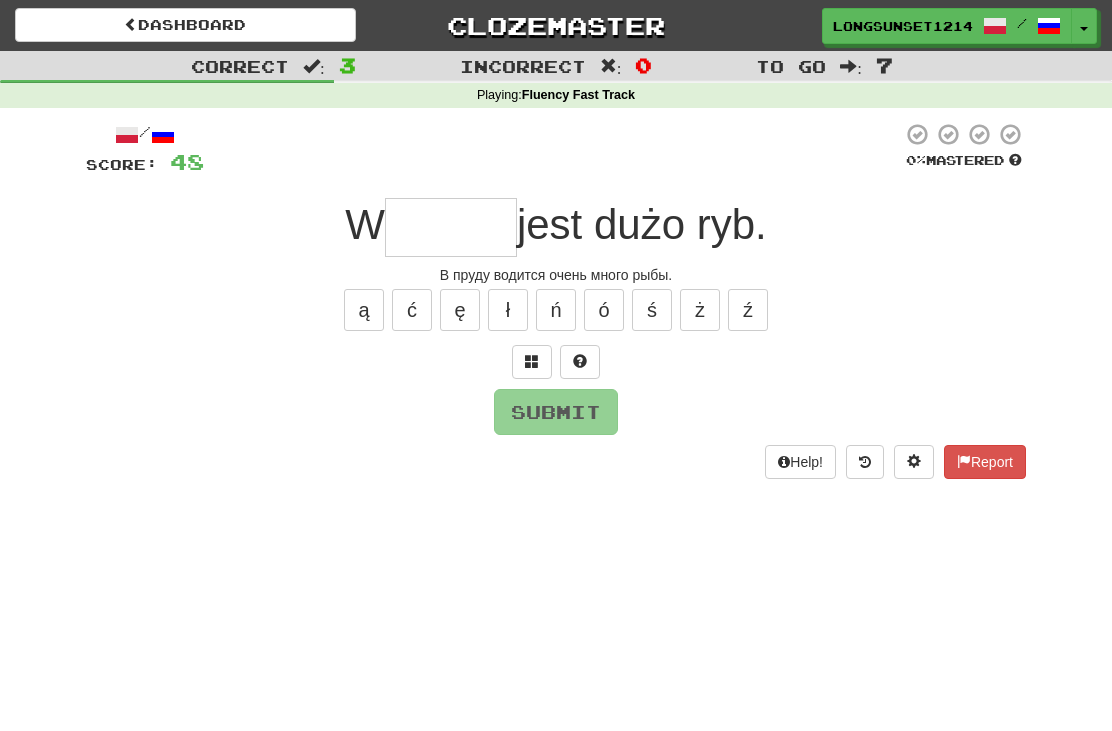 type on "*" 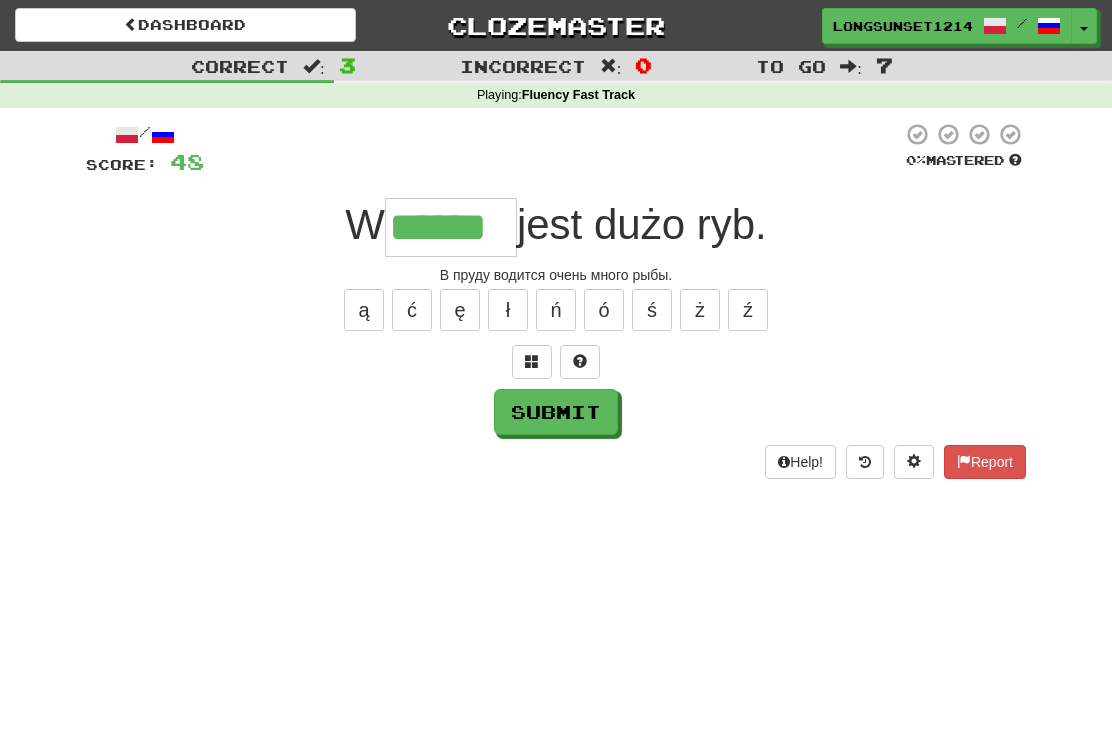 type on "******" 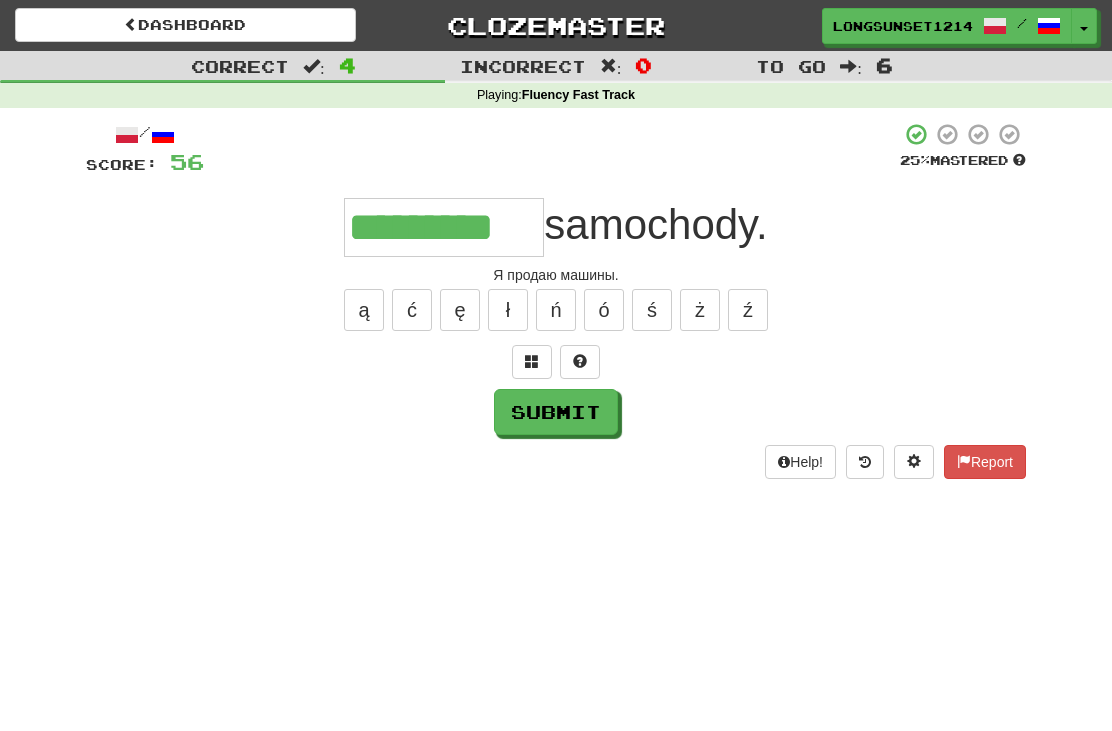 type on "*********" 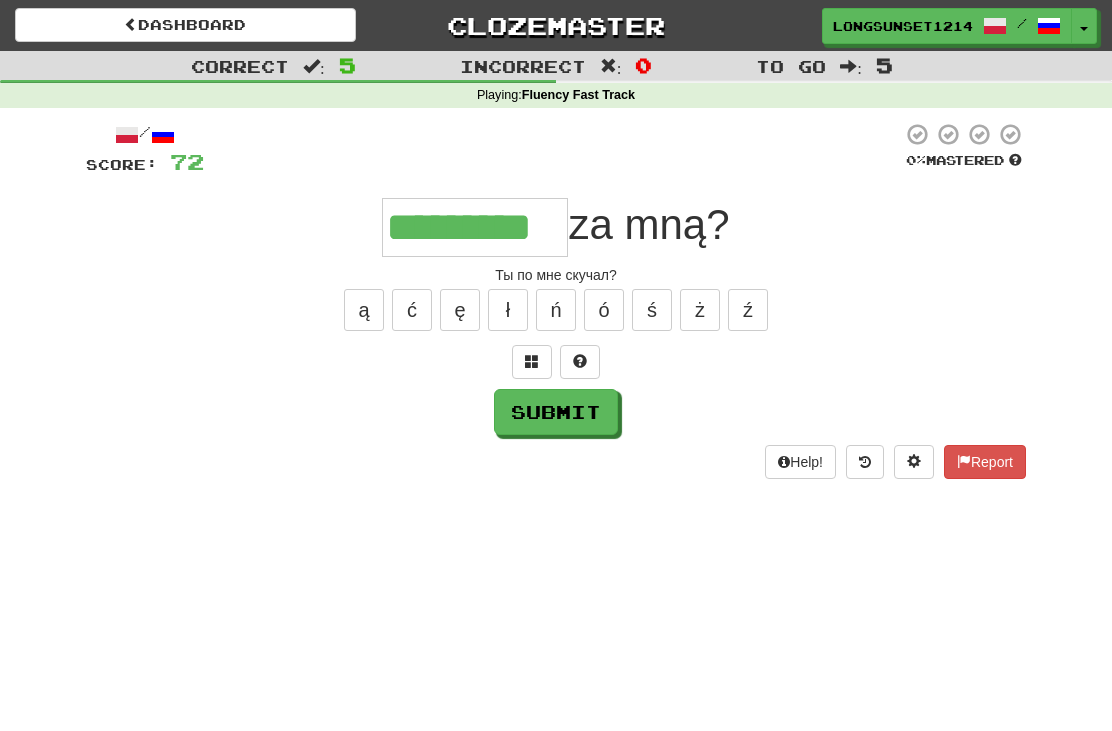 type on "*********" 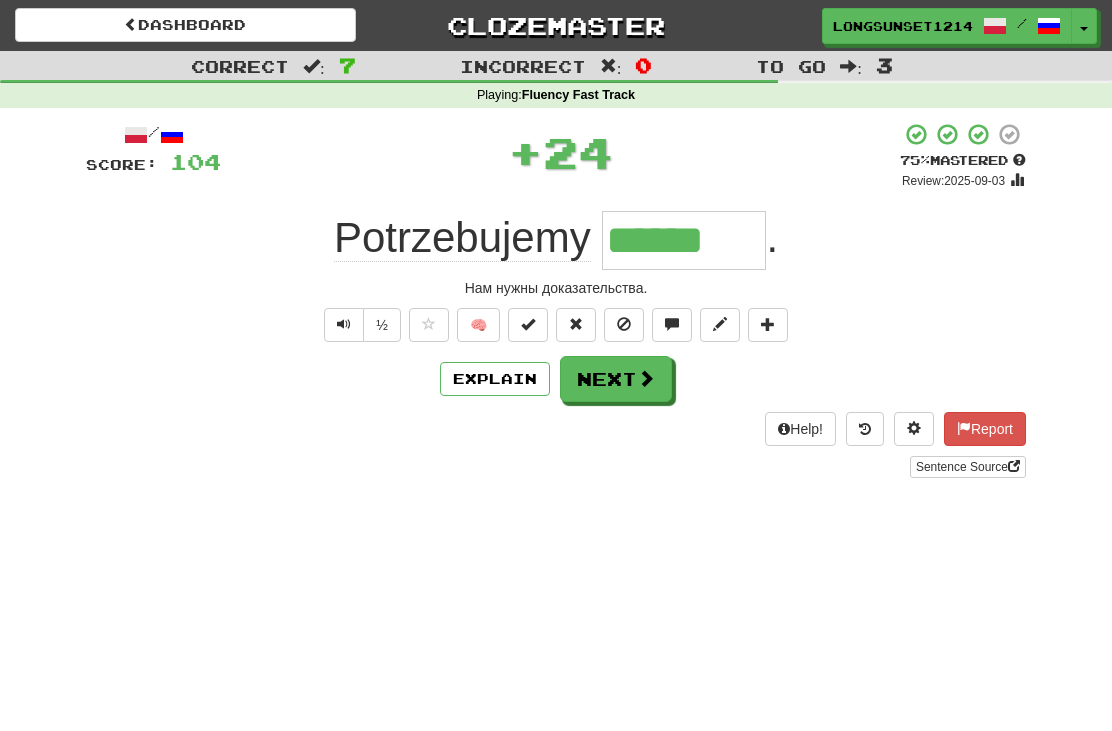 type on "******" 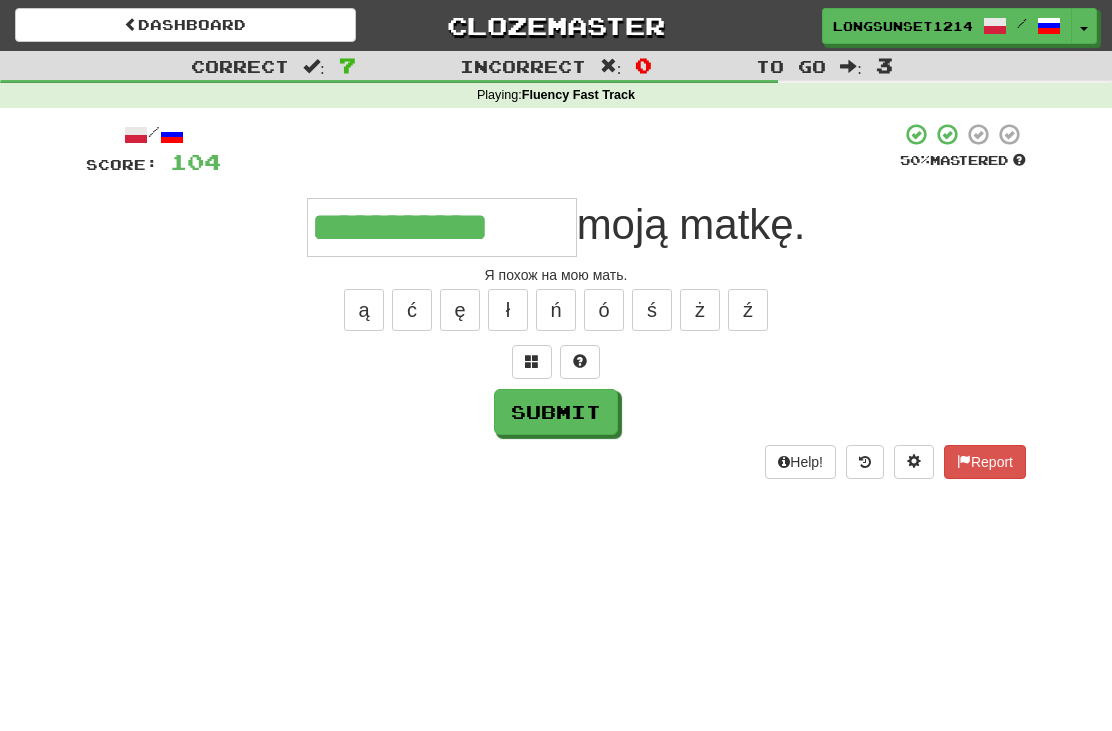 type on "**********" 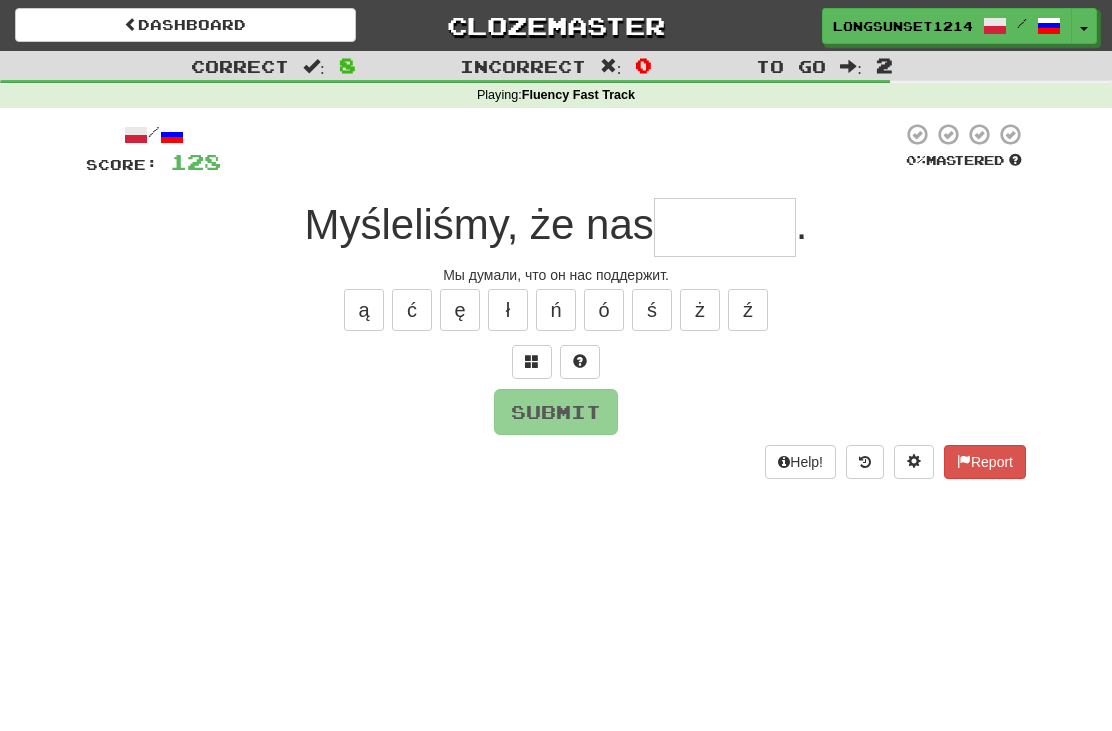 click at bounding box center (725, 227) 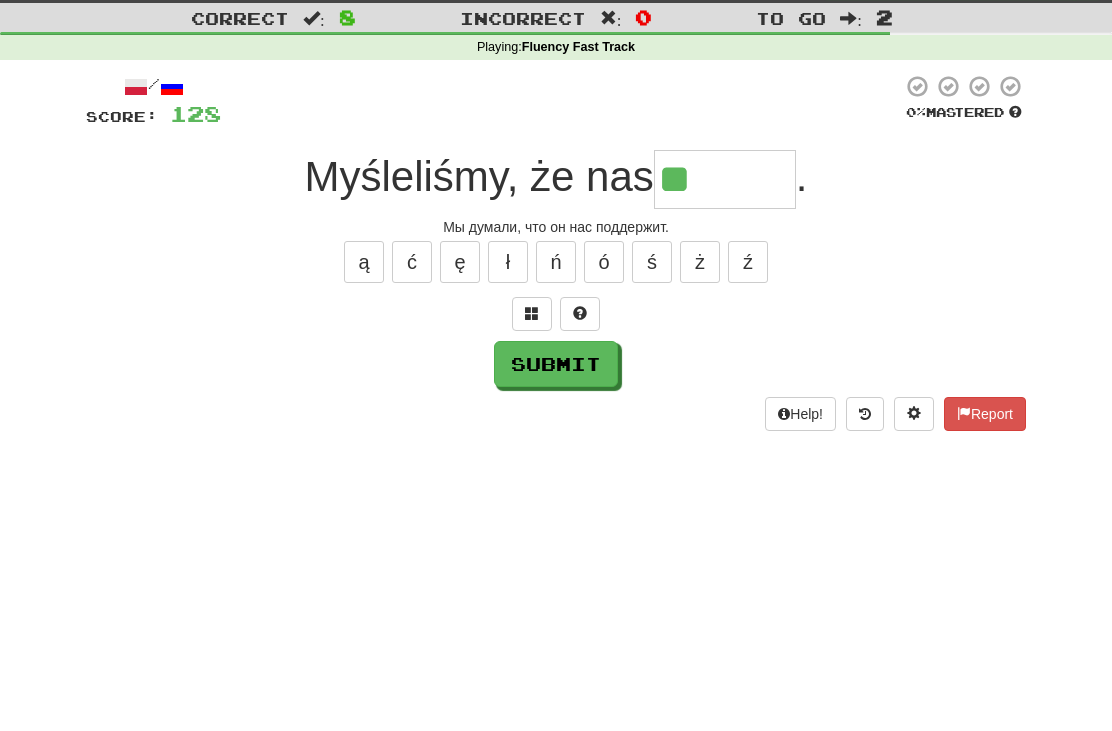 click on "[SCORE] [PERCENT]" at bounding box center [556, 300] 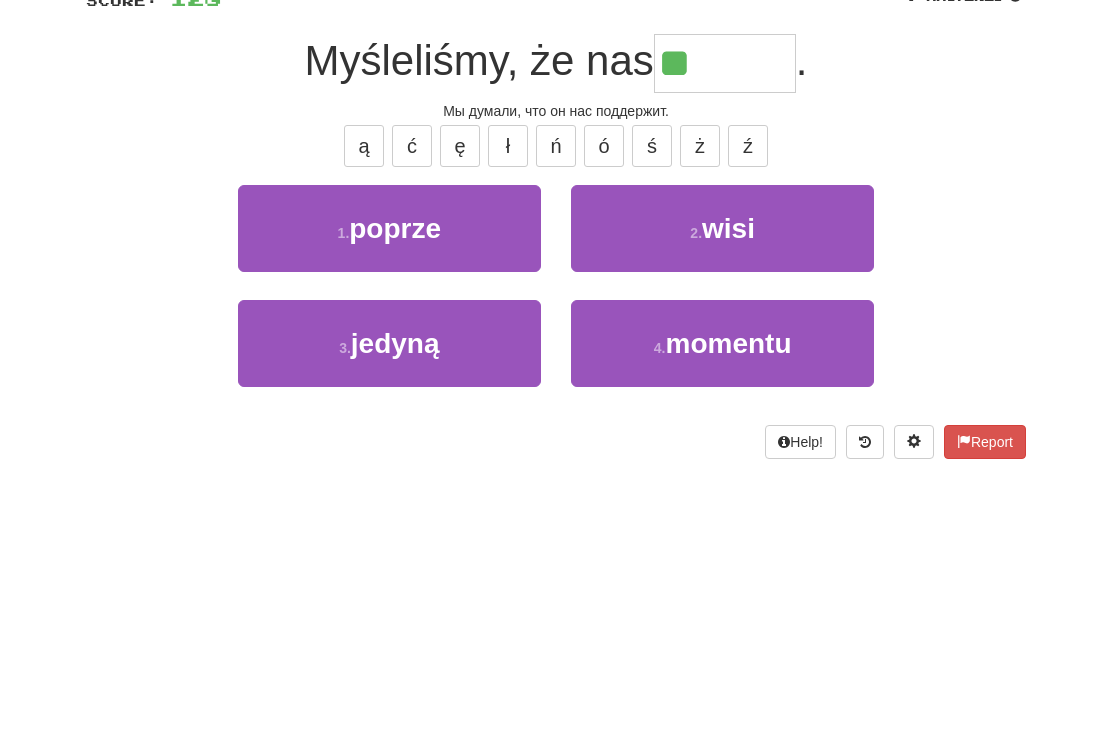 click on "1 .  poprze" at bounding box center (389, 344) 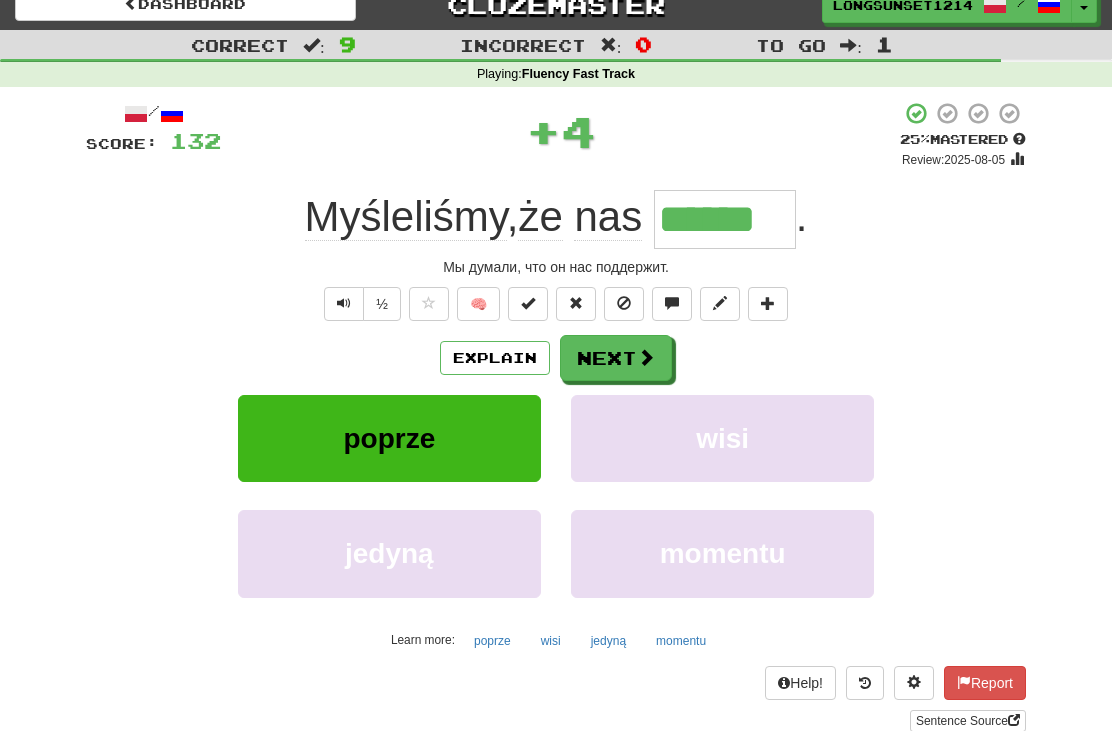 scroll, scrollTop: 20, scrollLeft: 0, axis: vertical 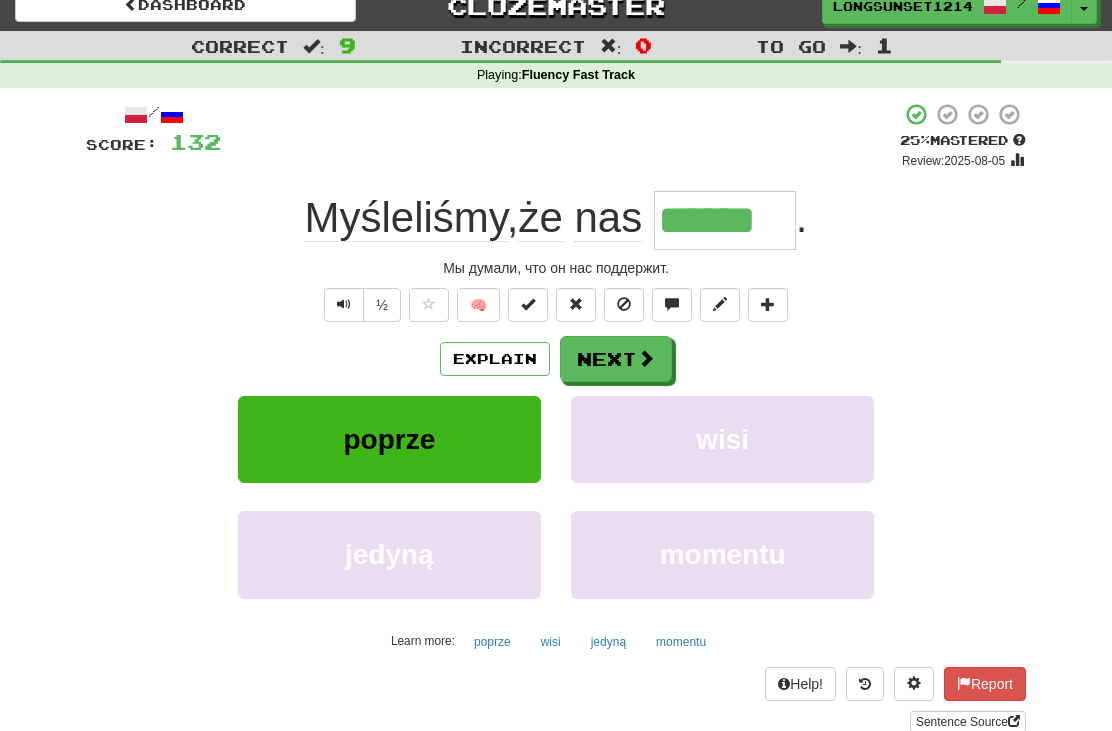 click at bounding box center [646, 358] 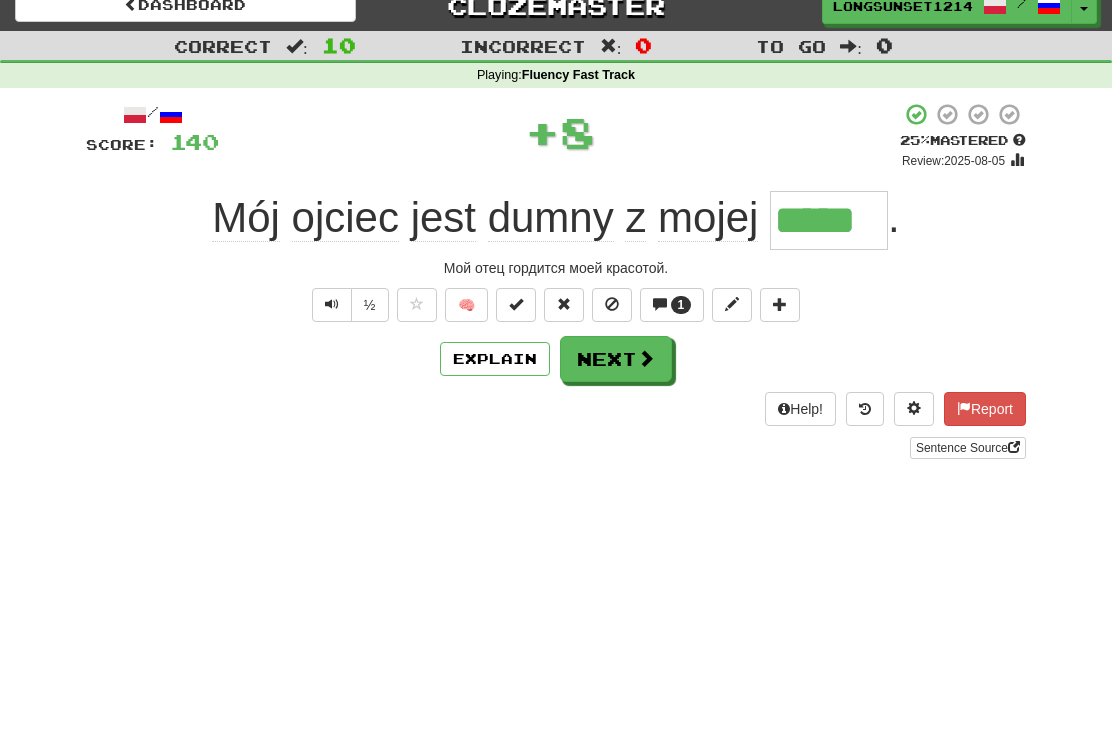 type on "*****" 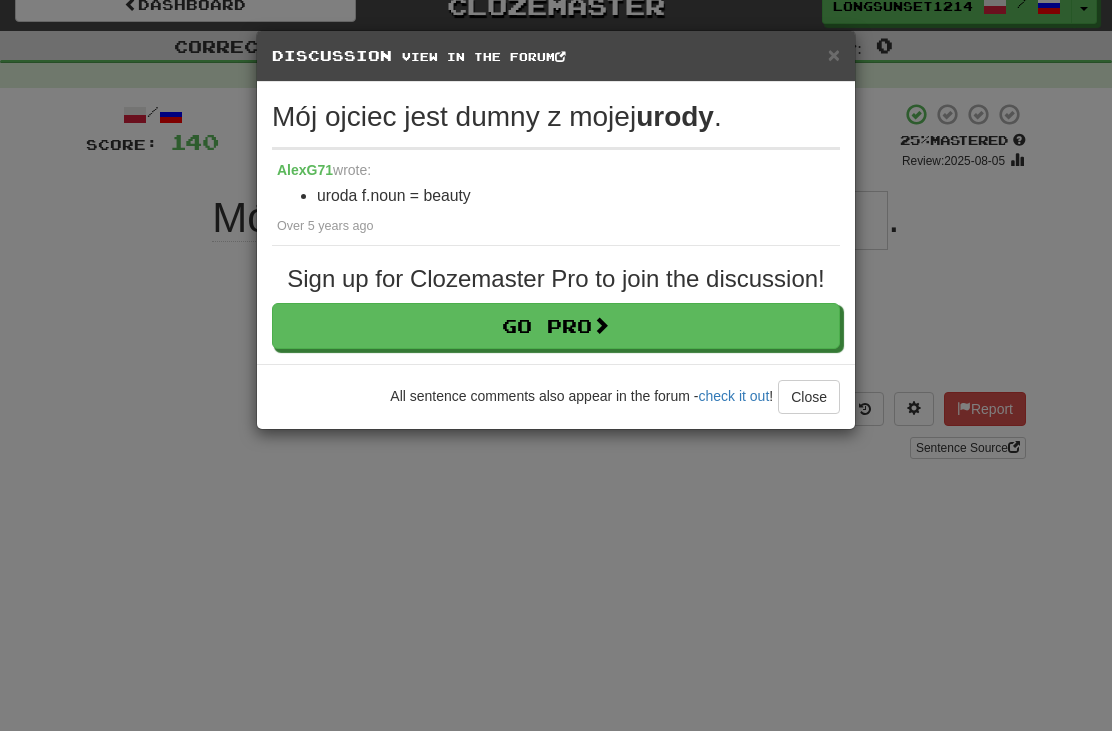 click on "Close" at bounding box center [809, 397] 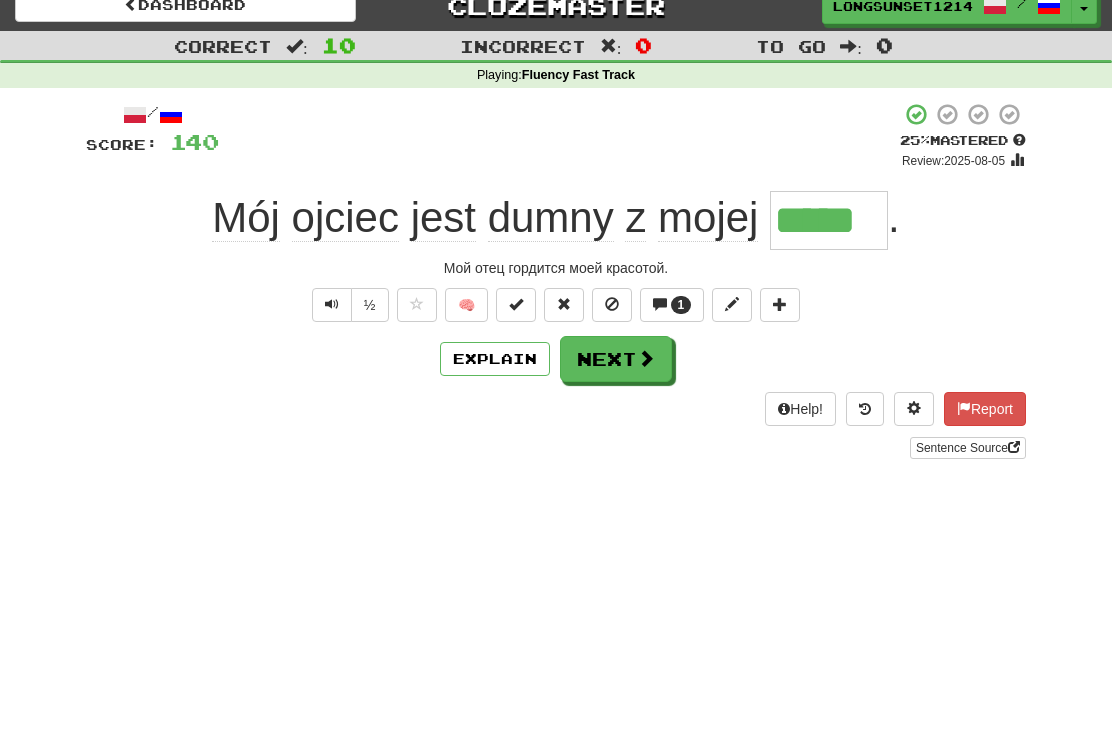 click at bounding box center [646, 358] 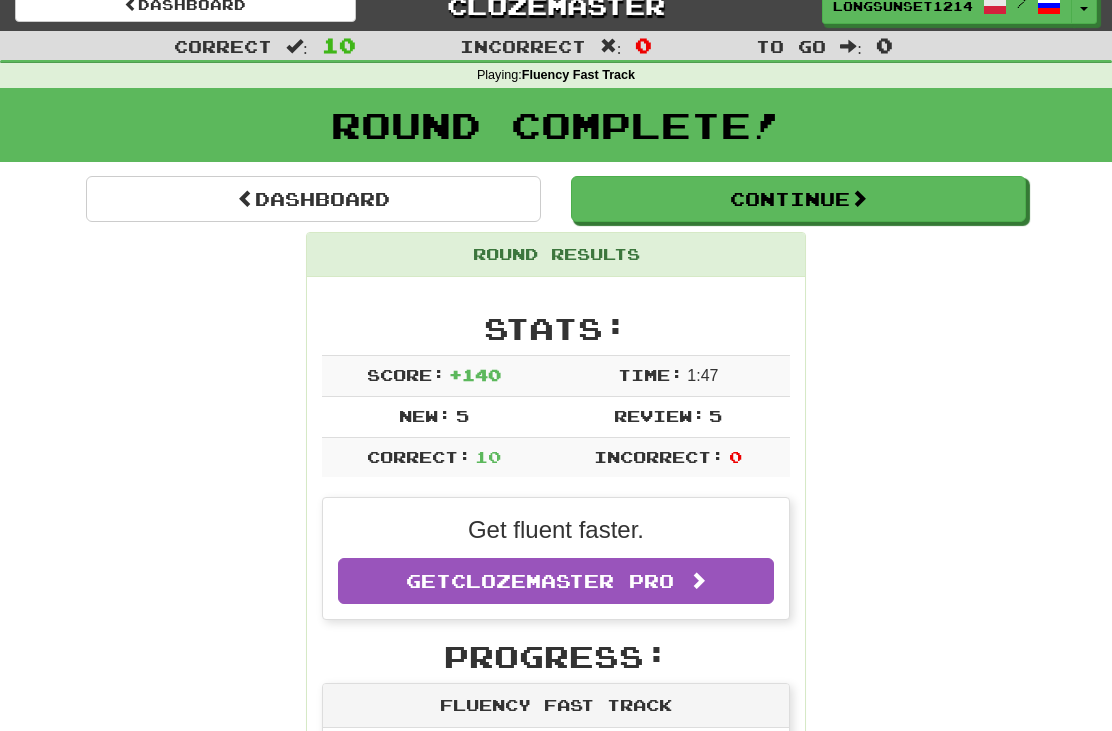 click on "Continue" at bounding box center [798, 199] 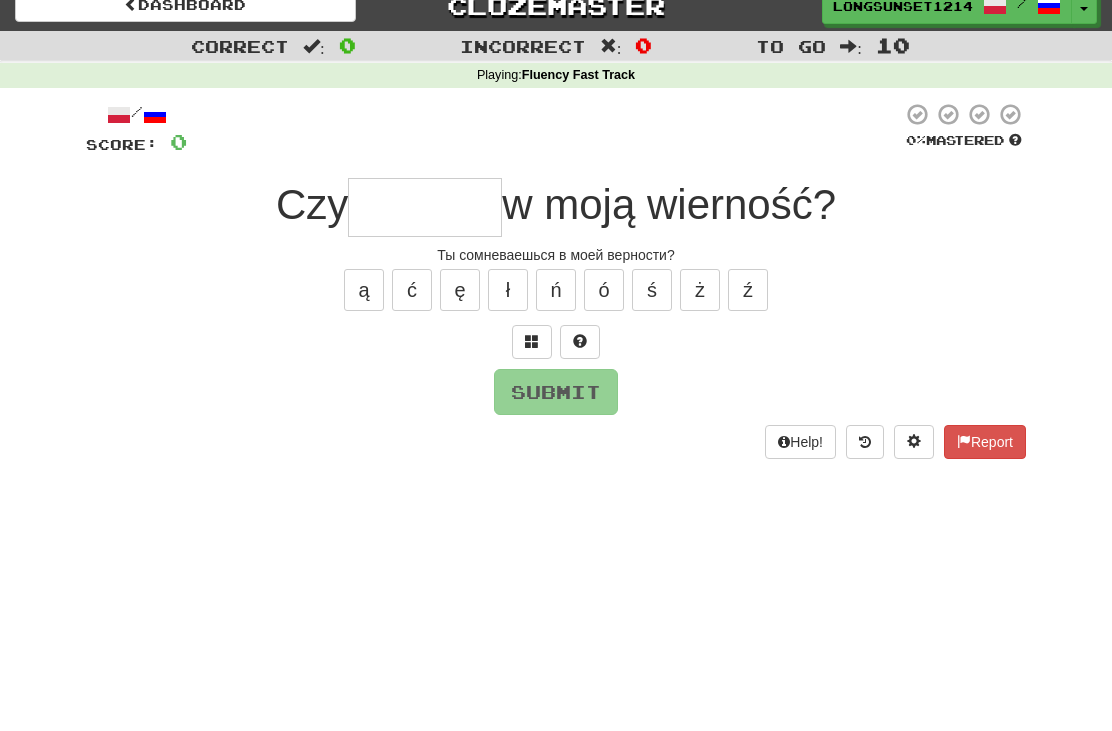 click at bounding box center [425, 207] 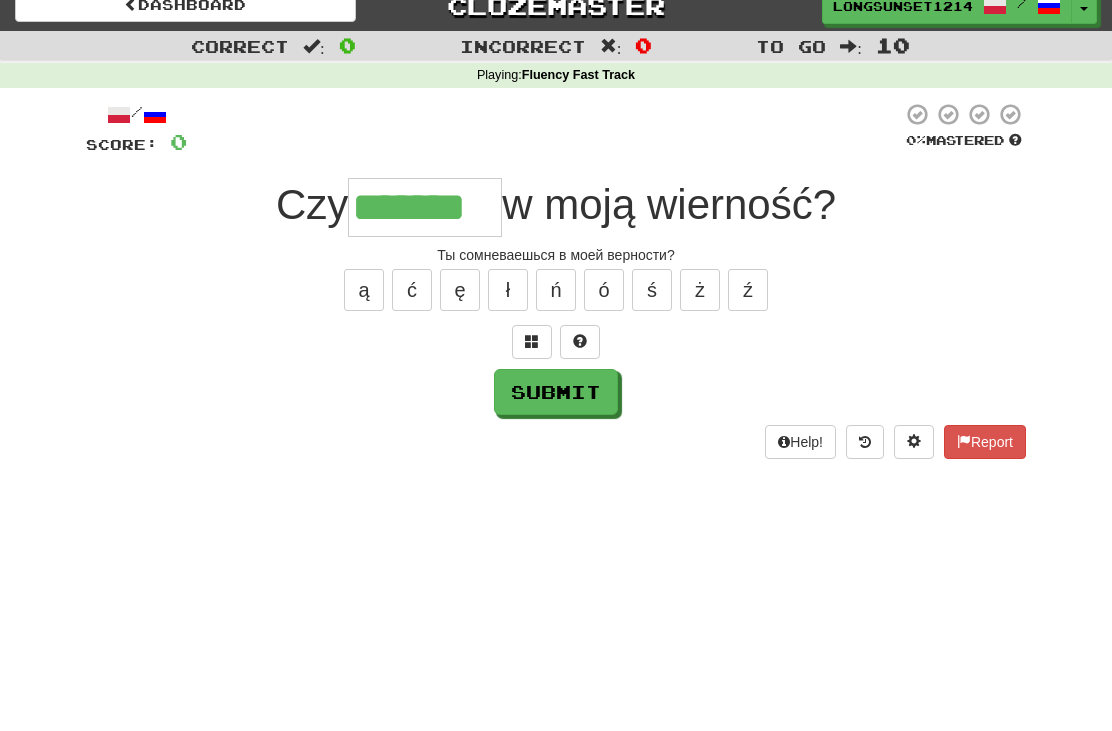 type on "*******" 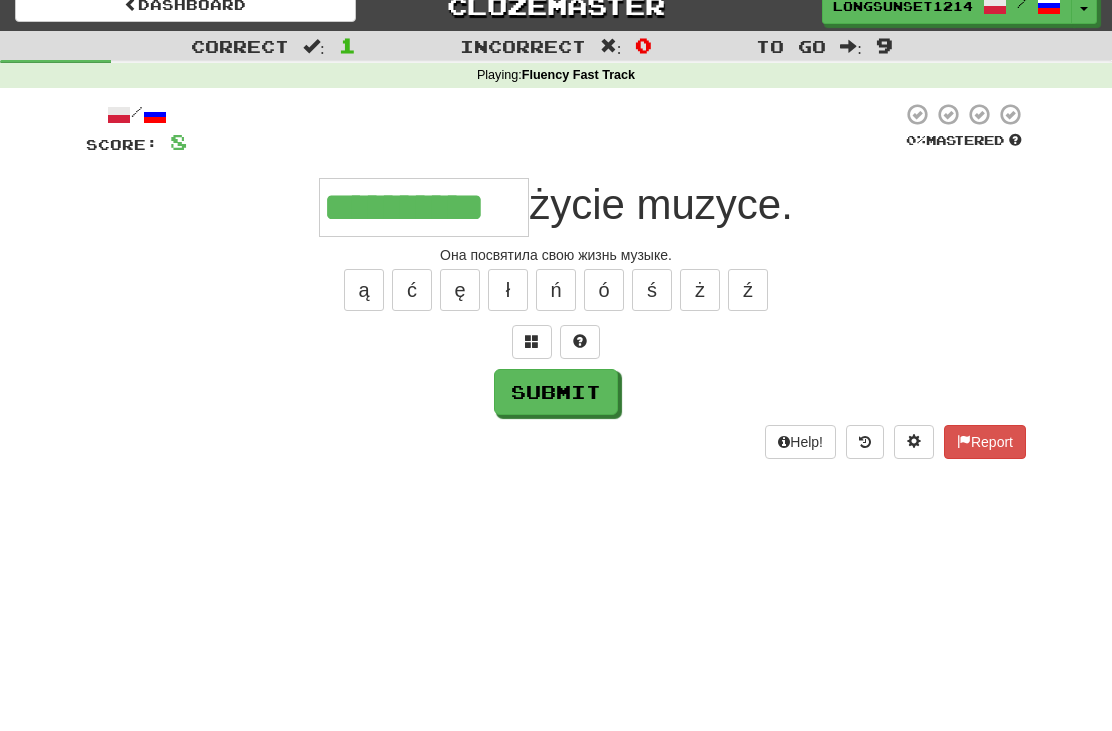 type on "**********" 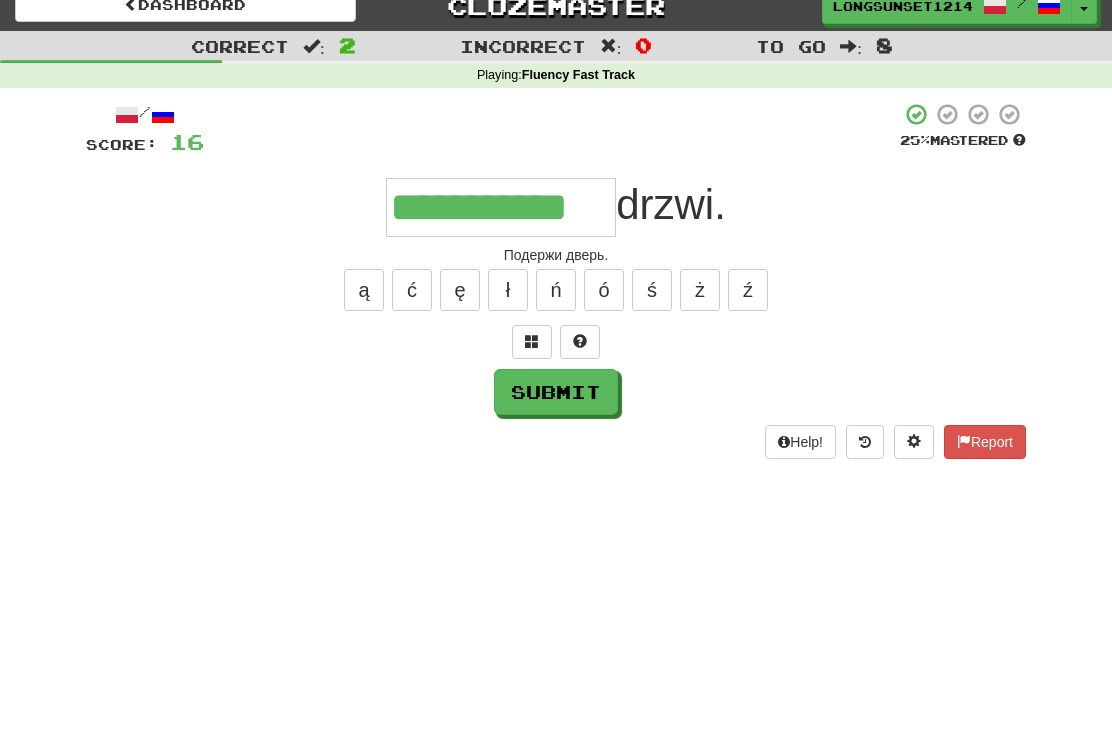 type on "**********" 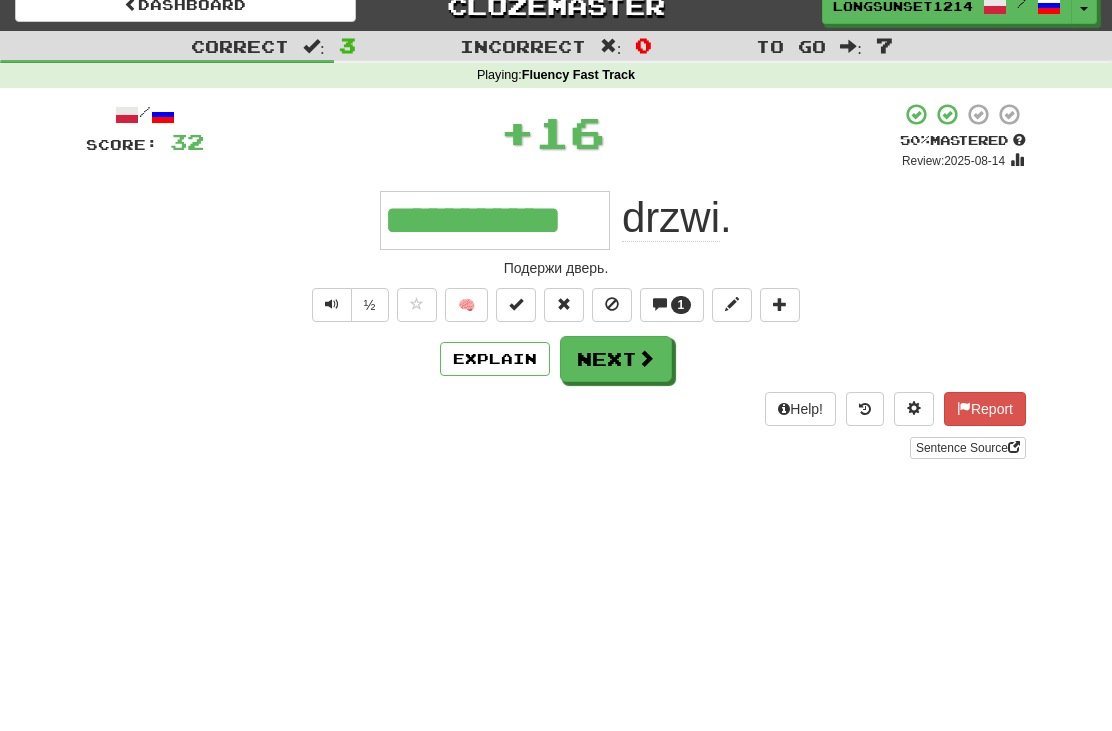 click on "1" at bounding box center (672, 305) 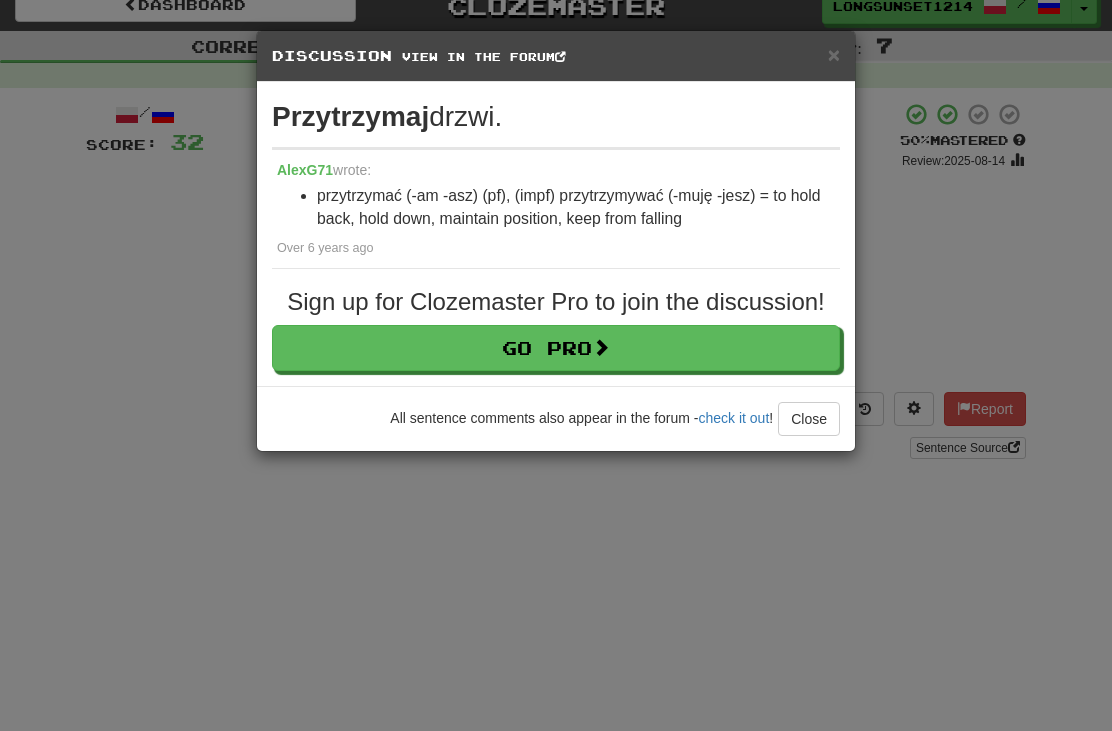 click on "Close" at bounding box center (809, 419) 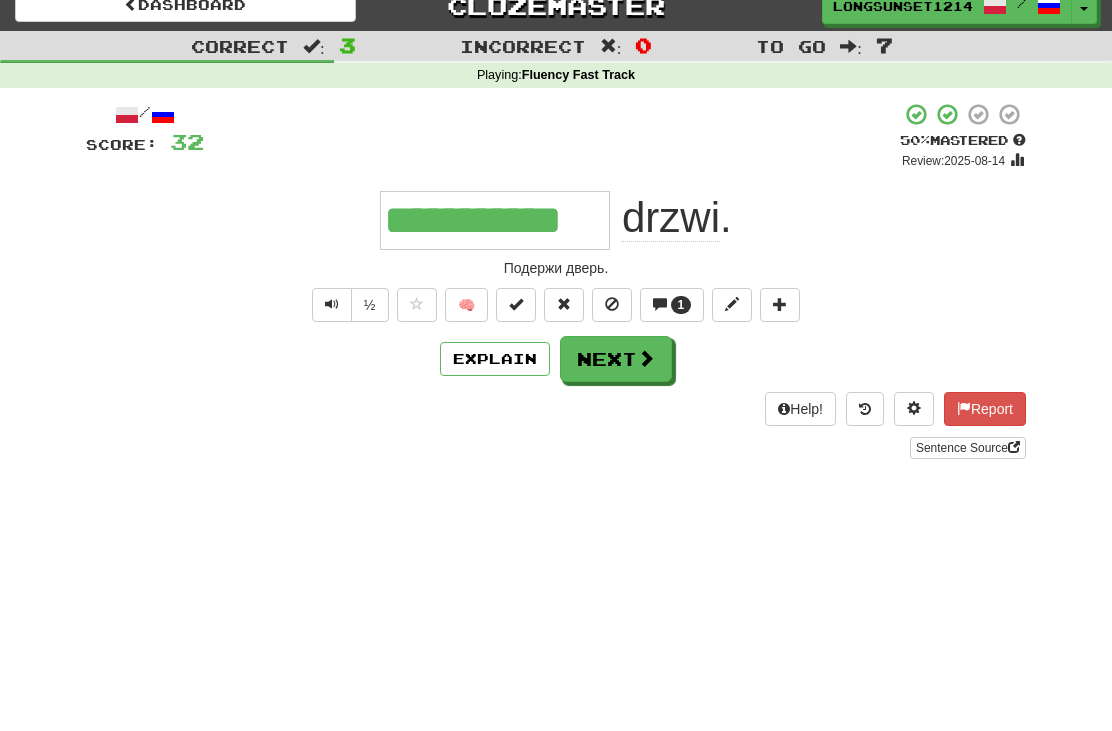 click at bounding box center (646, 358) 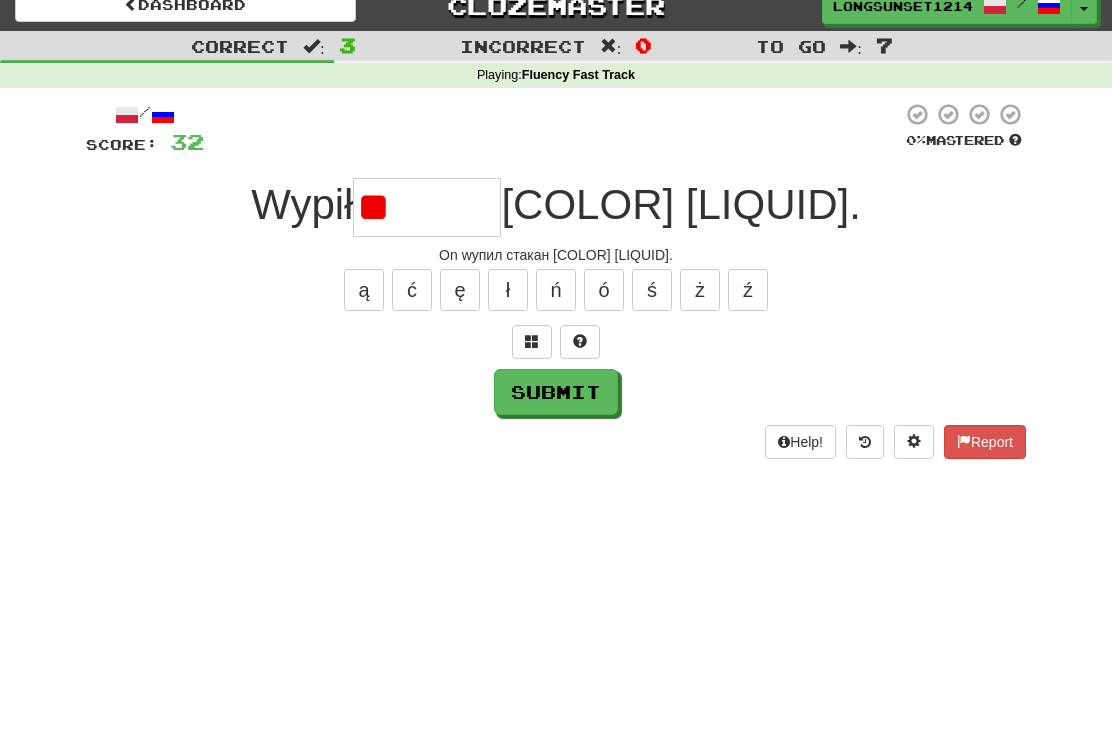 type on "*" 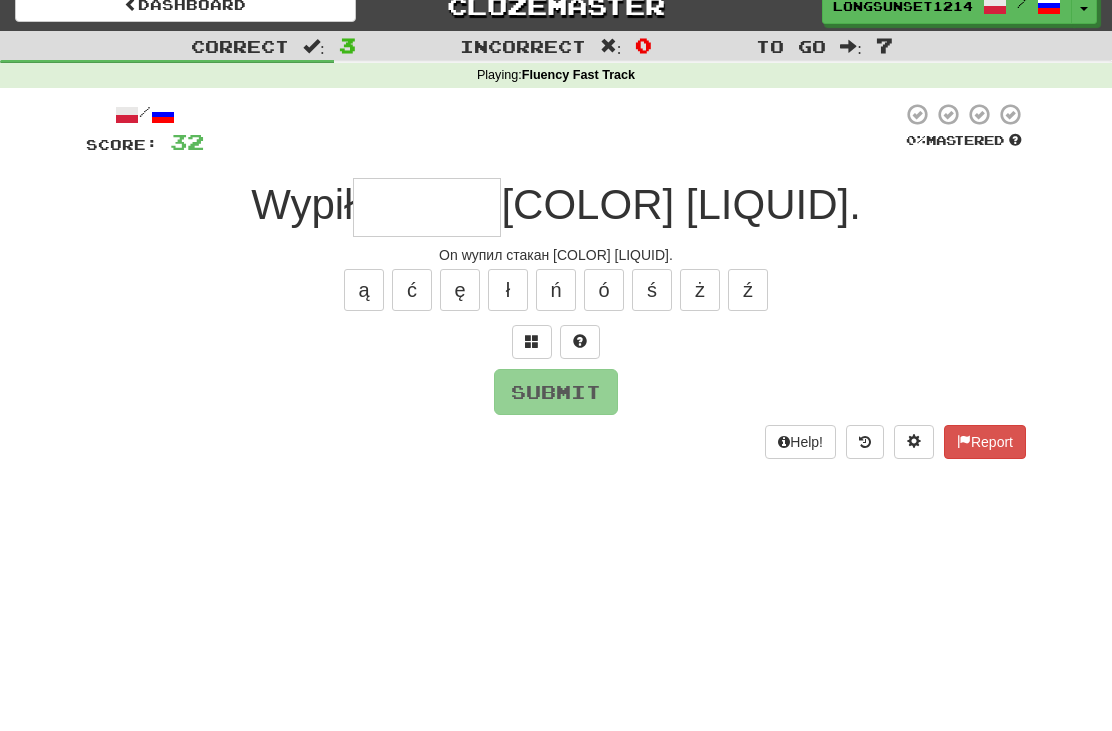 type on "*" 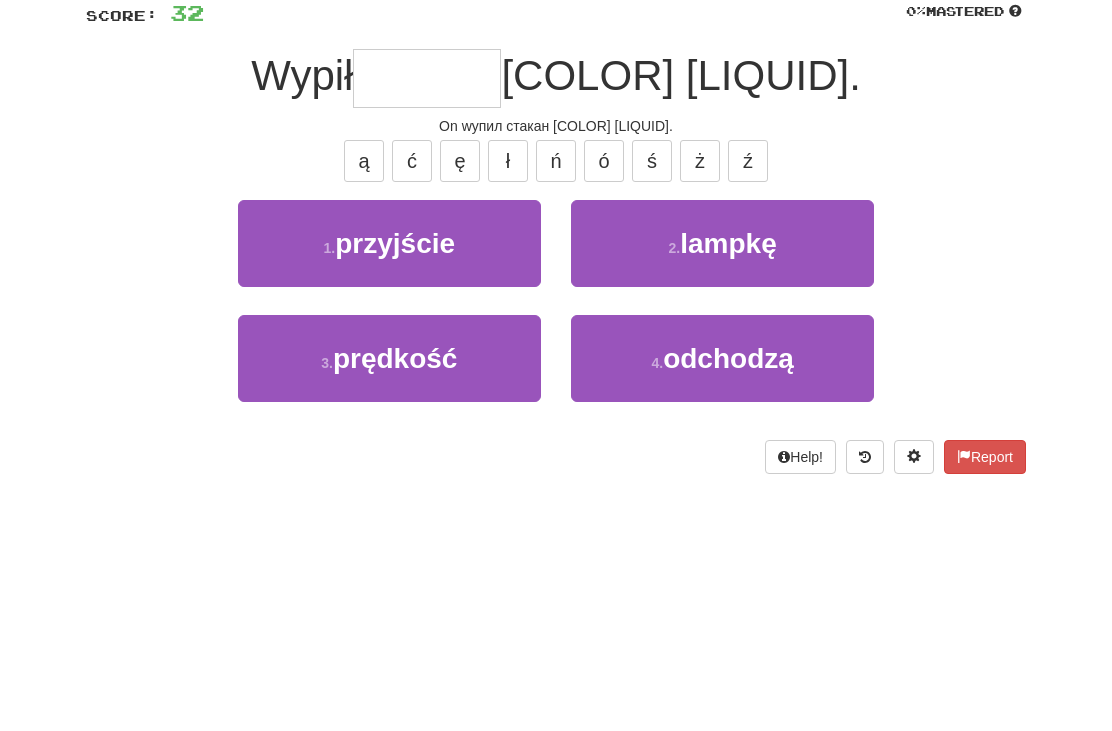click on "2 .  lampkę" at bounding box center [722, 372] 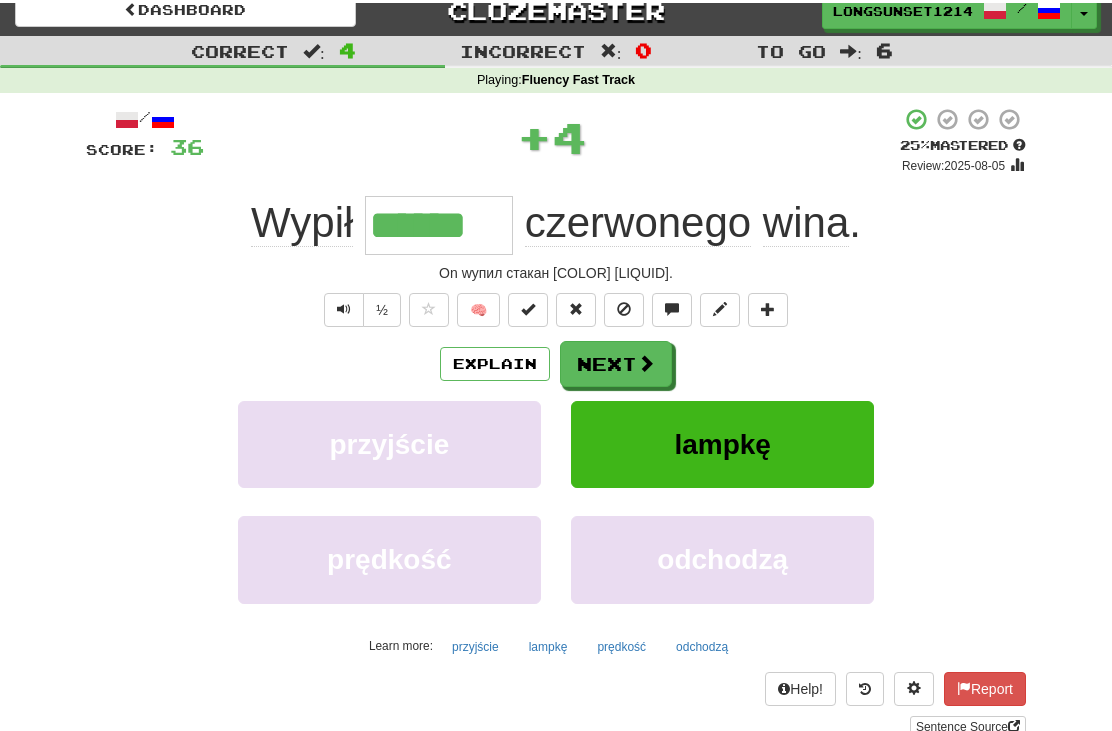scroll, scrollTop: 0, scrollLeft: 0, axis: both 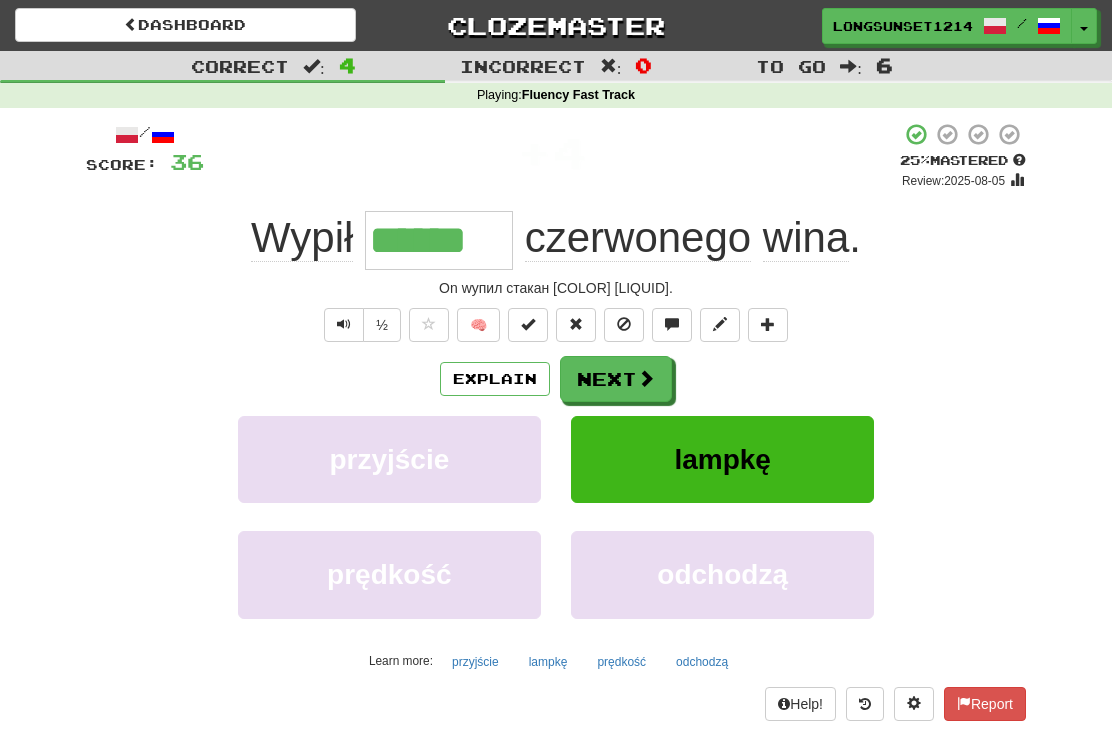 click at bounding box center [646, 378] 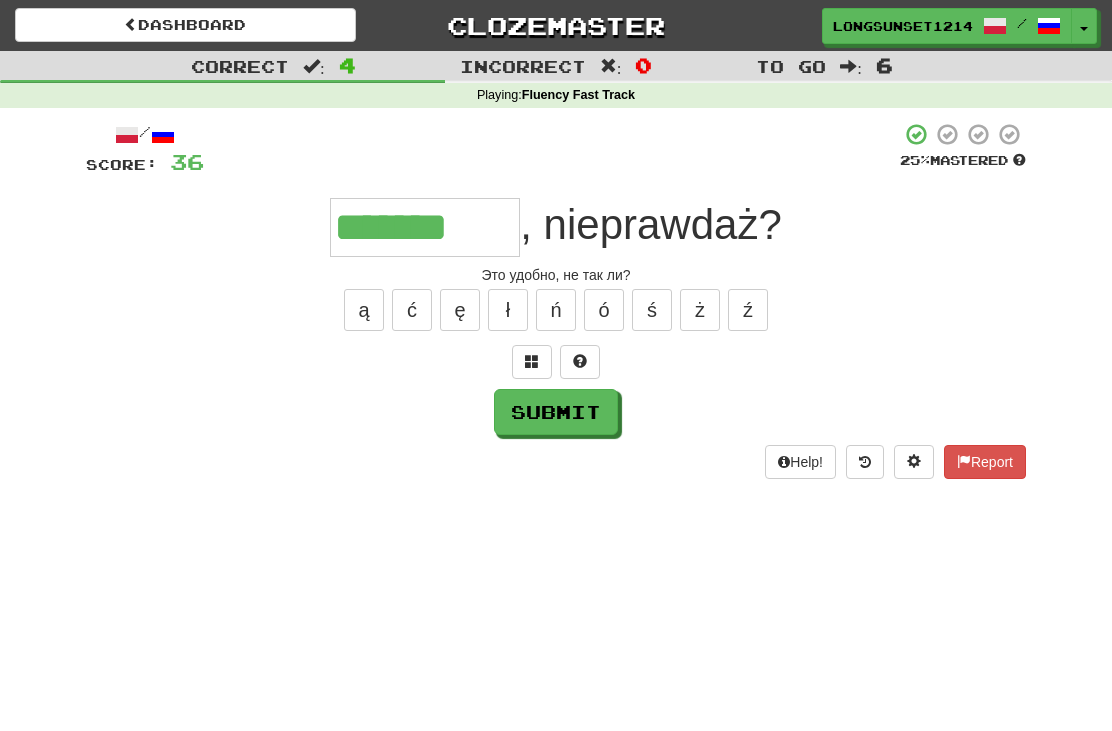 type on "*******" 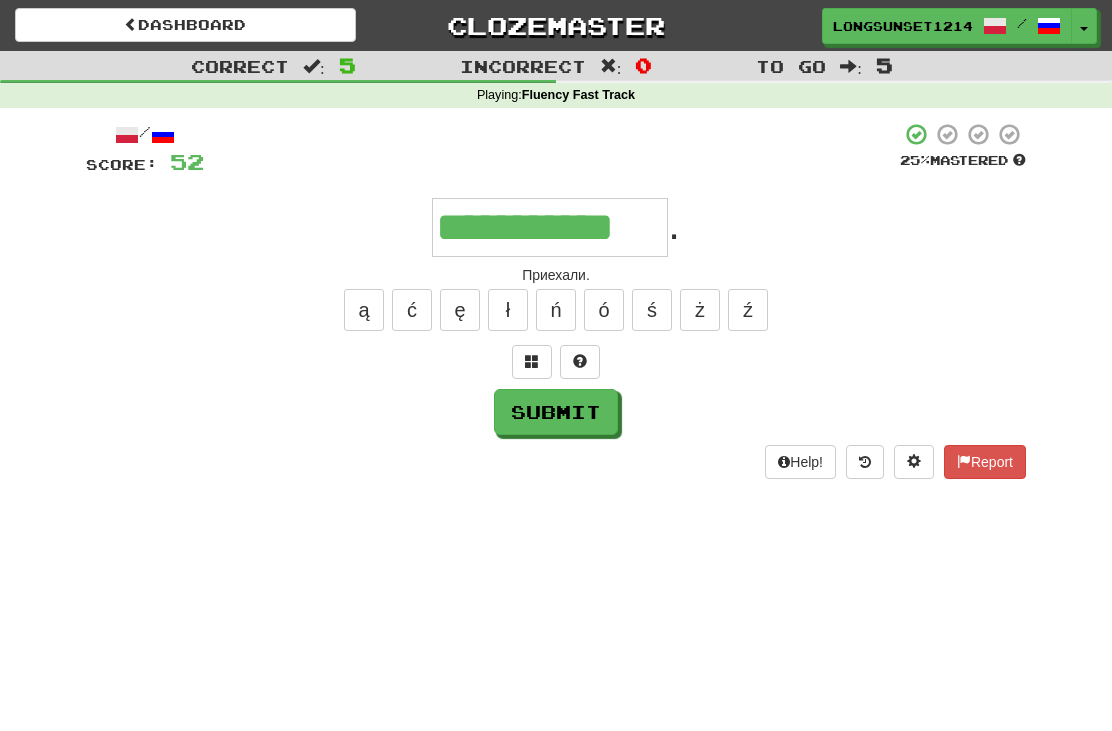 type on "**********" 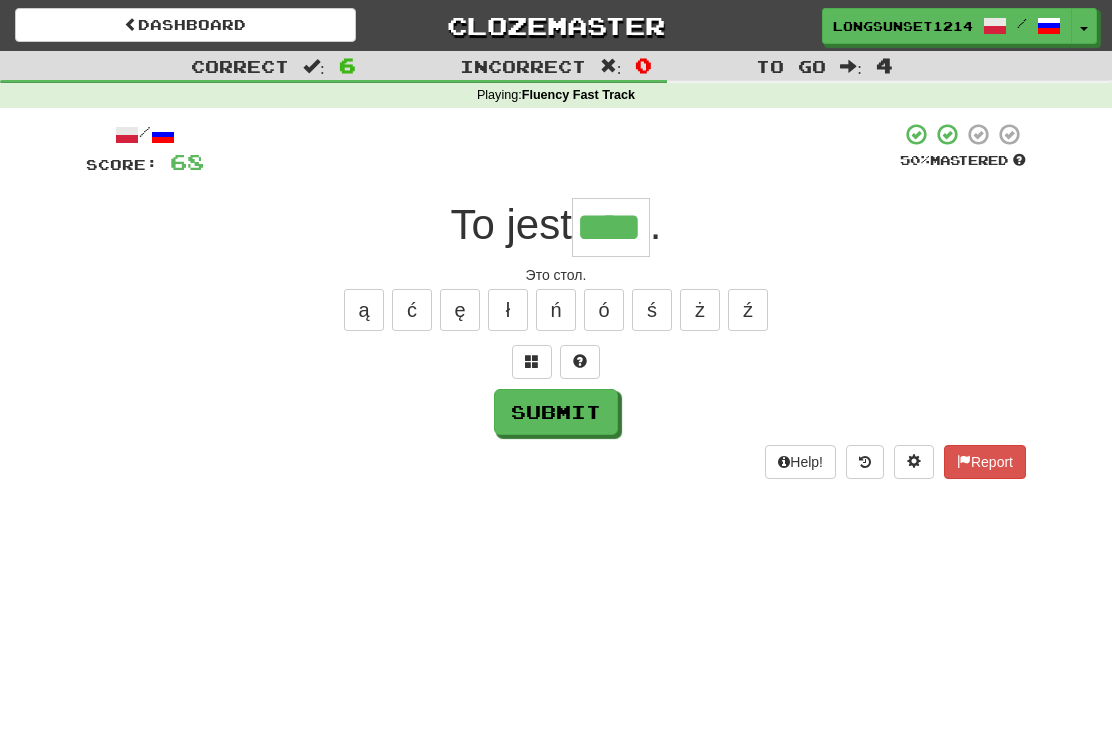 type on "****" 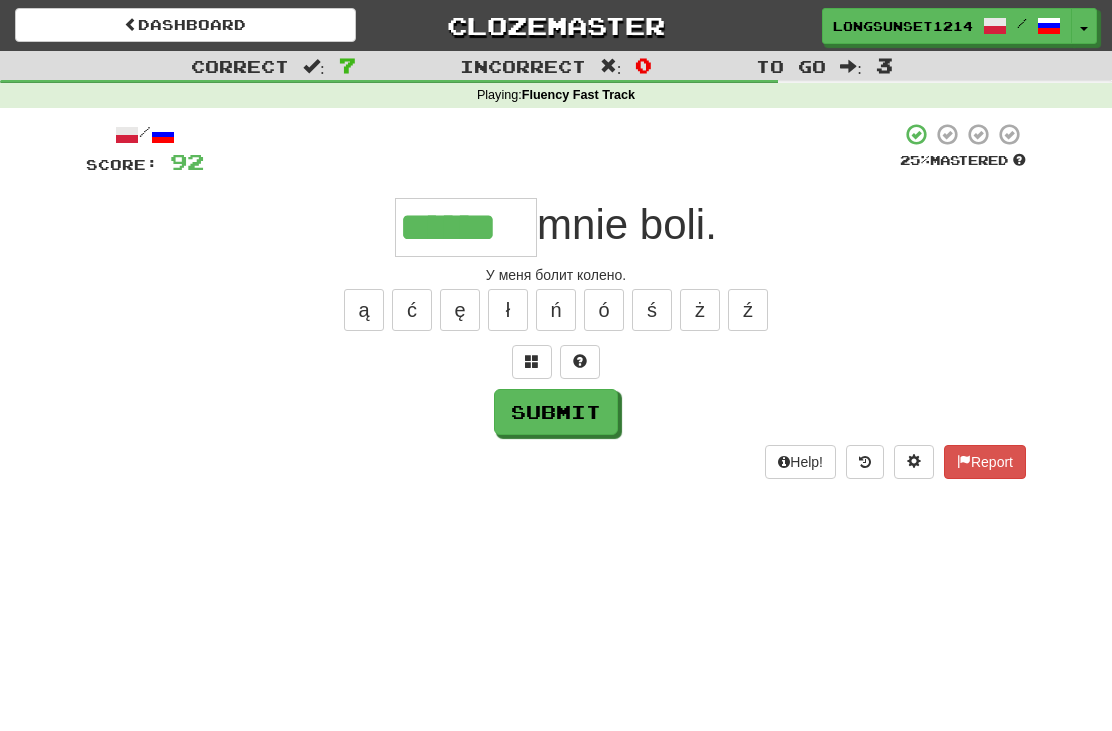type on "******" 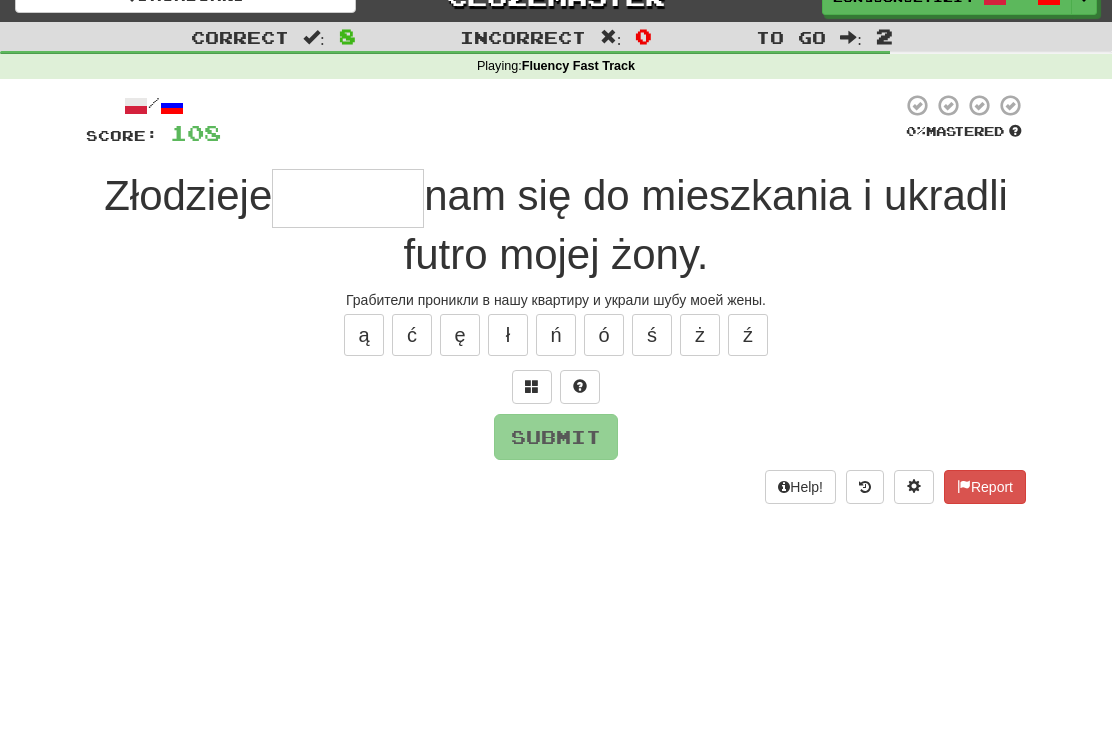 type on "*" 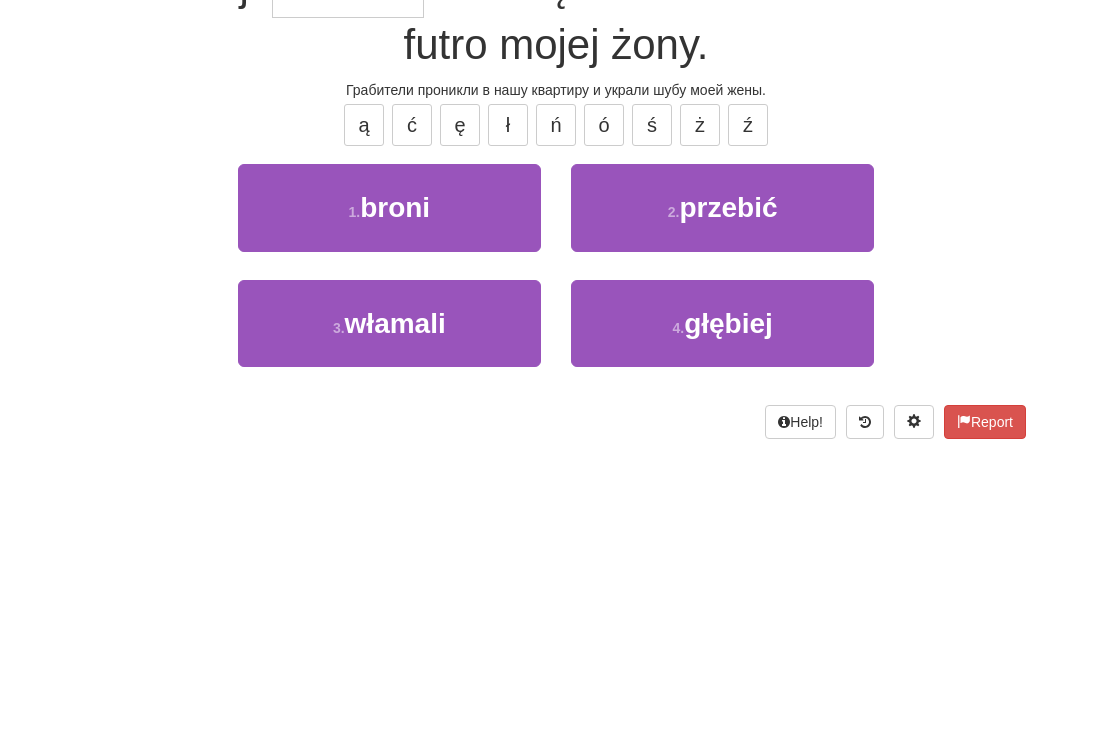 click on "3 ." at bounding box center (339, 538) 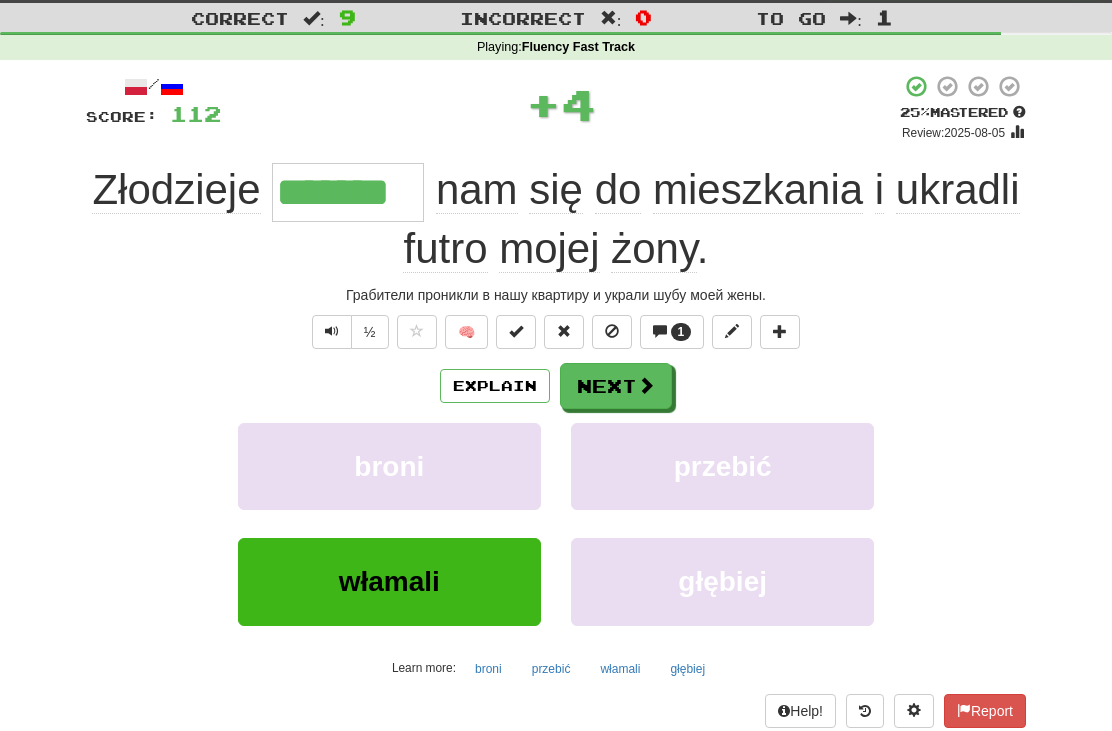 scroll, scrollTop: 48, scrollLeft: 0, axis: vertical 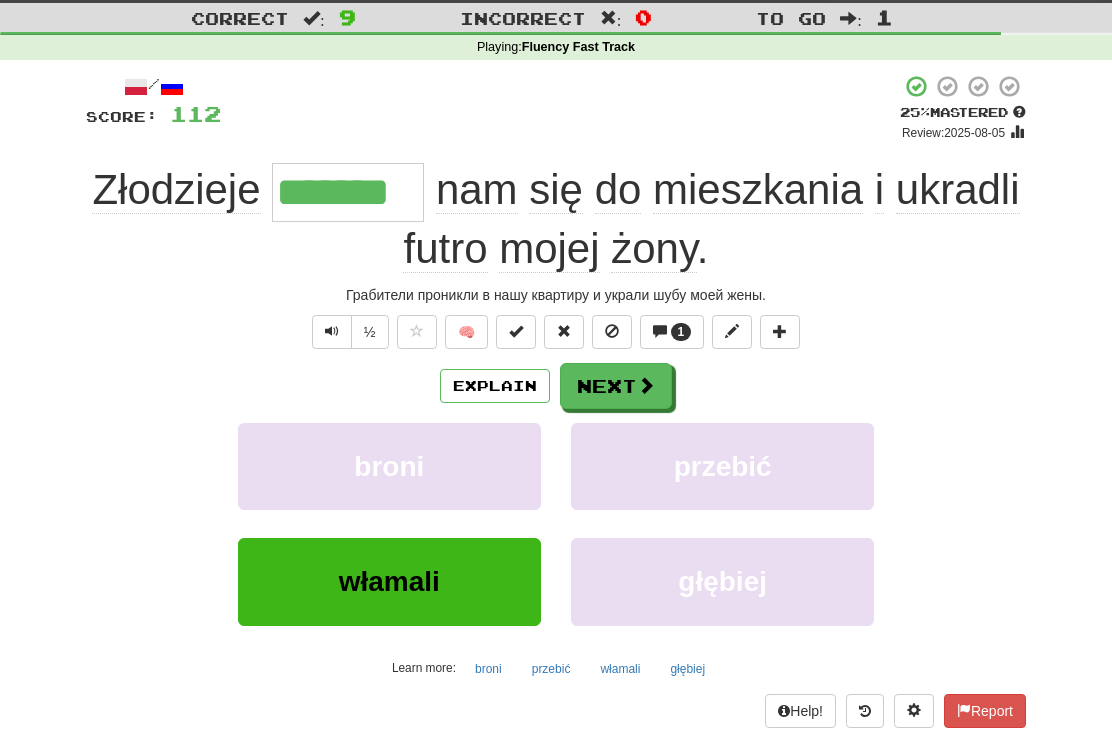 click on "1" at bounding box center [681, 332] 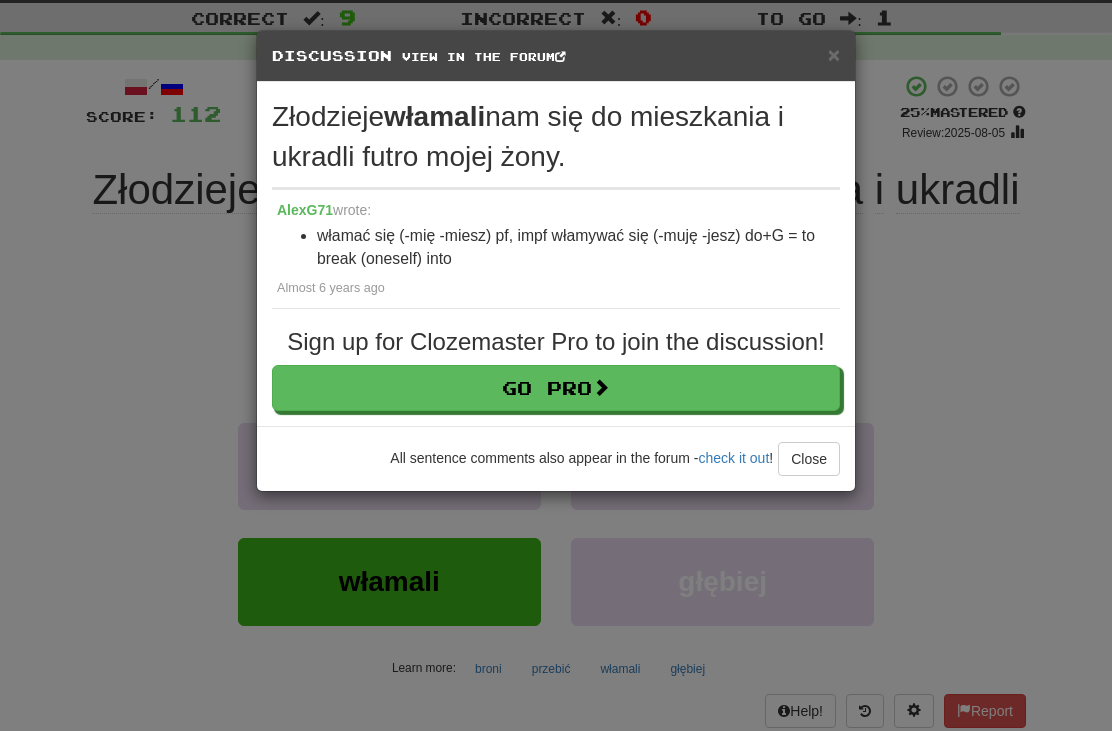 click on "Close" at bounding box center (809, 459) 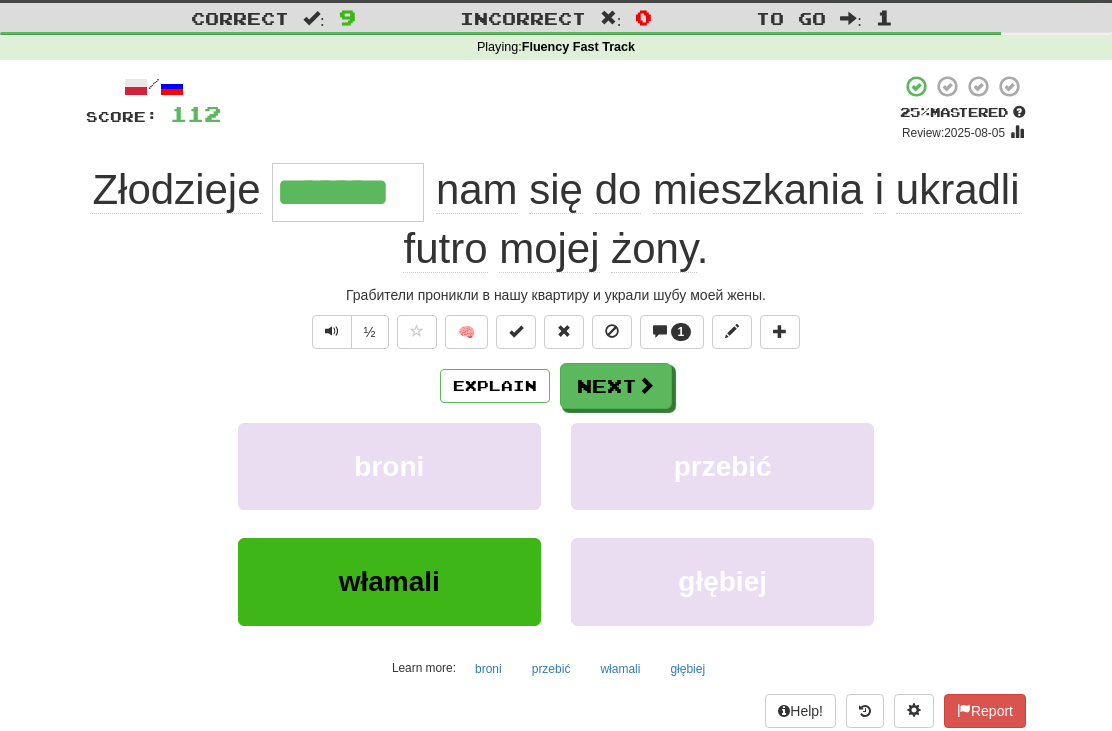click on "Next" at bounding box center [616, 386] 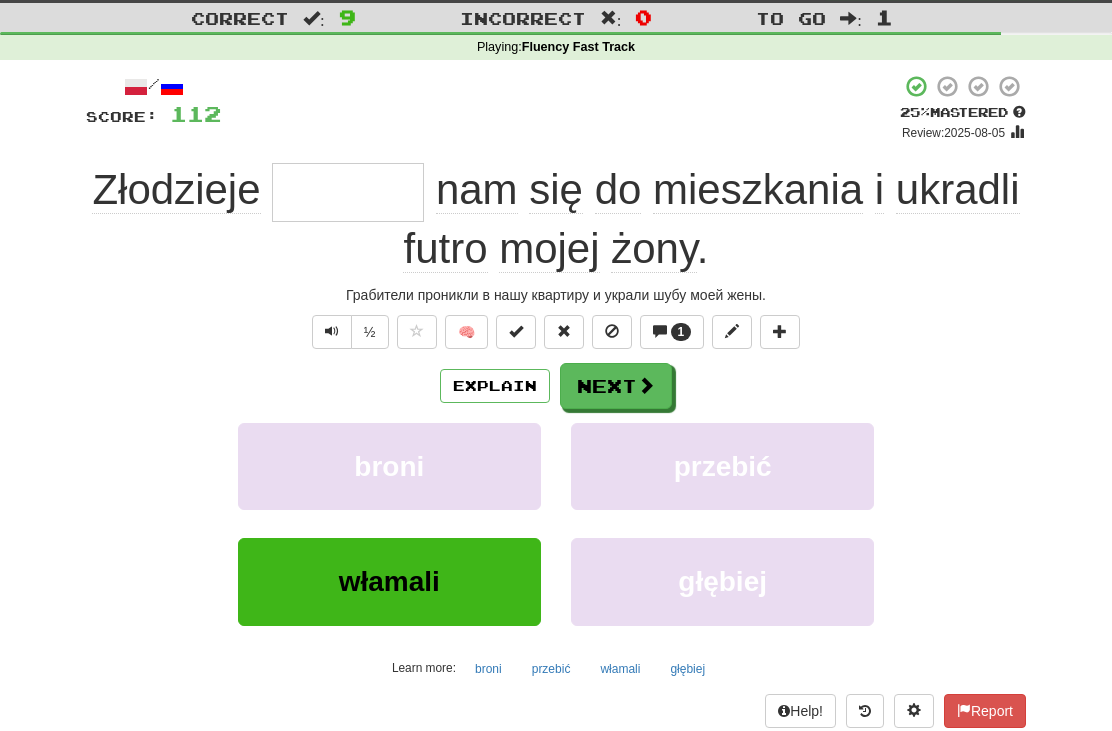 scroll, scrollTop: 47, scrollLeft: 0, axis: vertical 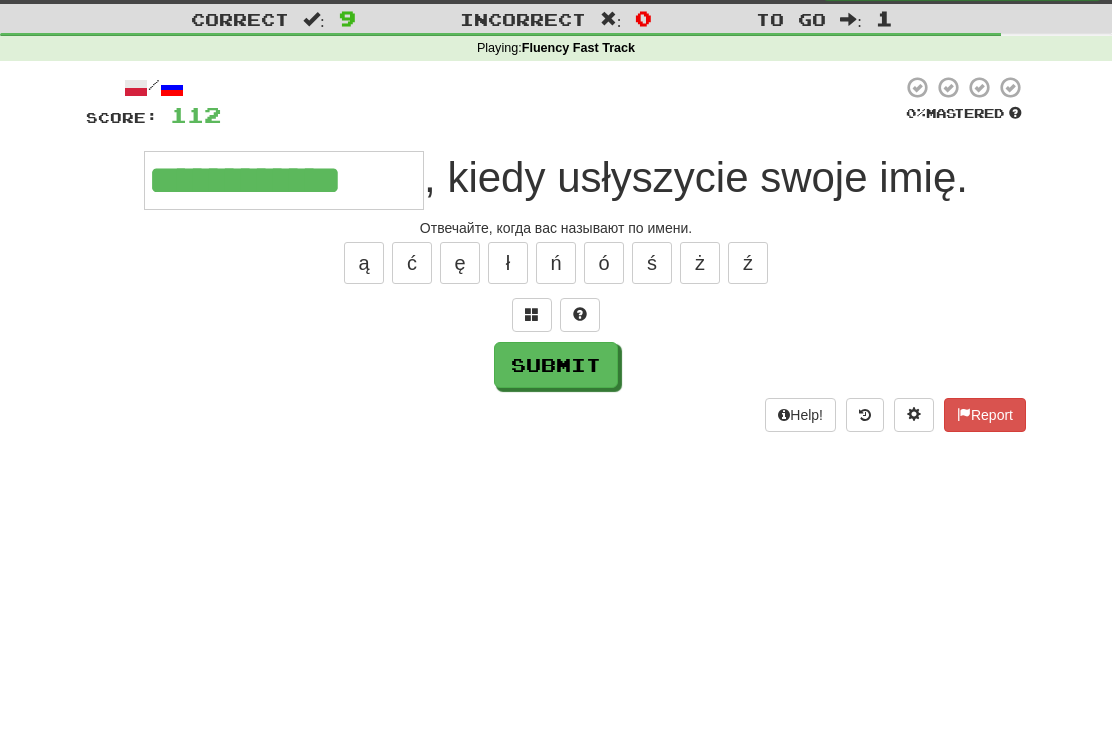 type on "**********" 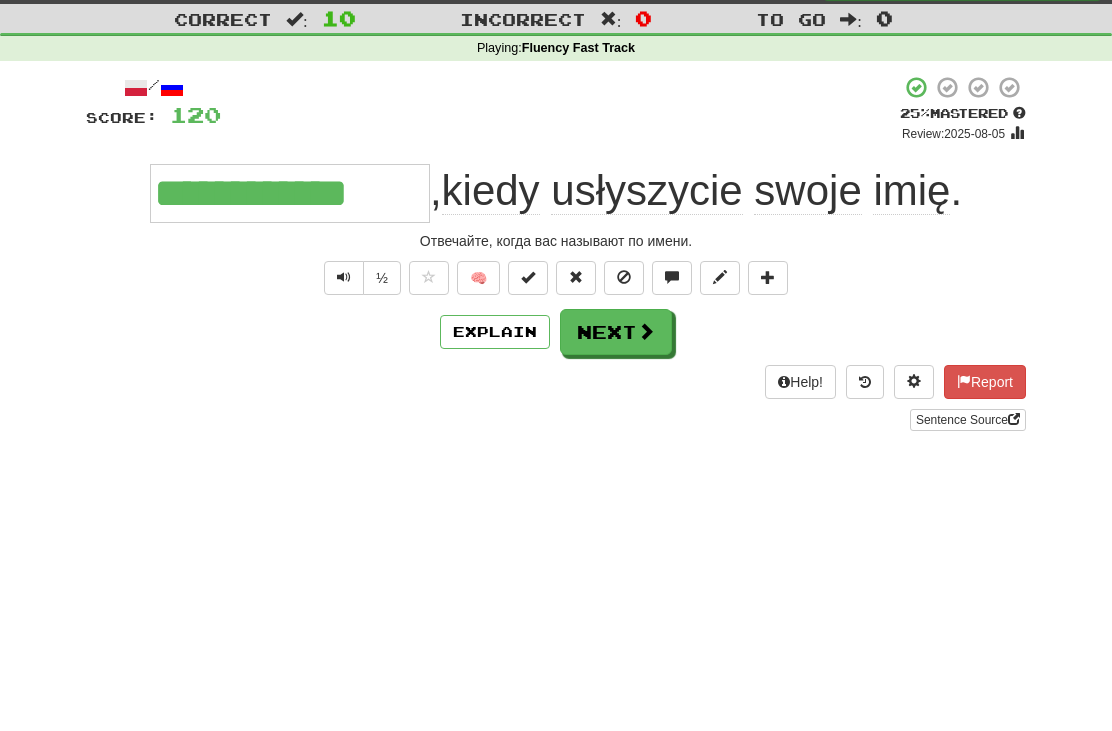 scroll, scrollTop: 48, scrollLeft: 0, axis: vertical 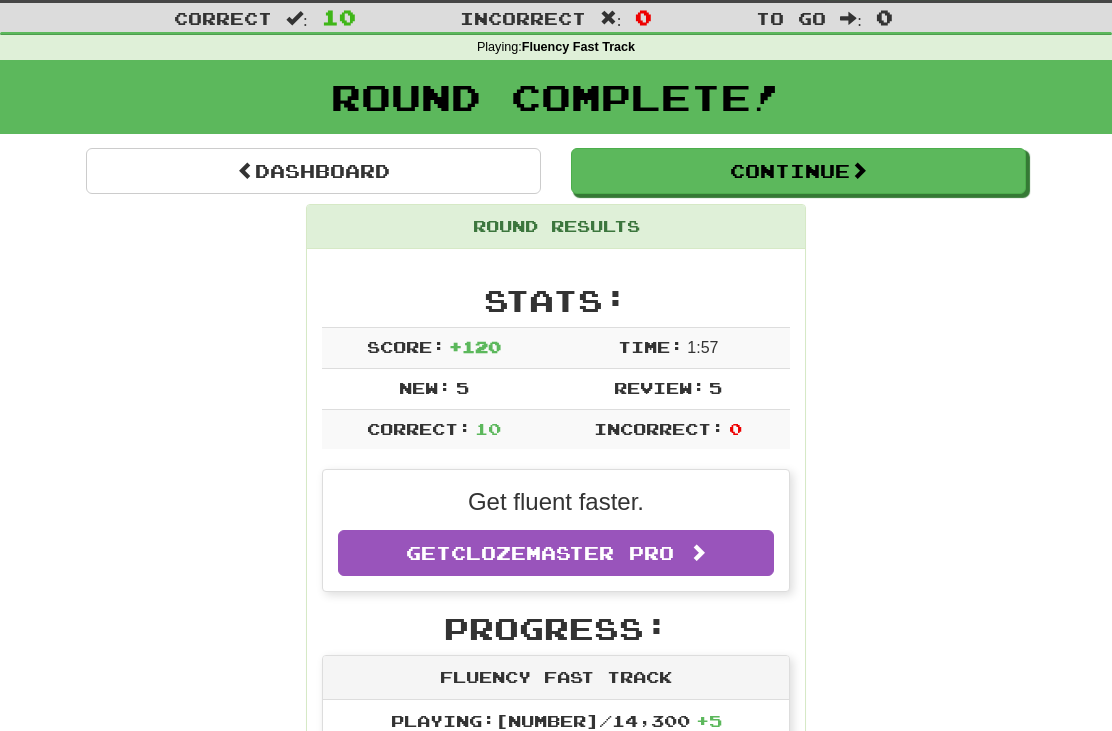 click on "Continue" at bounding box center [798, 171] 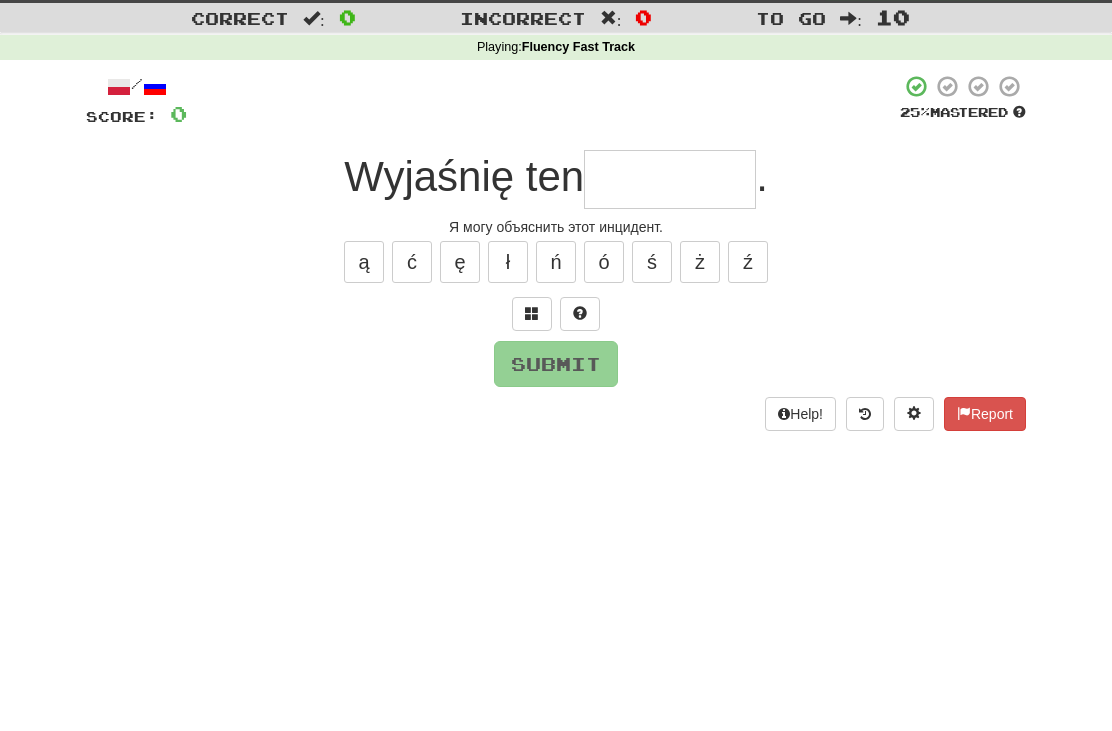click at bounding box center [670, 179] 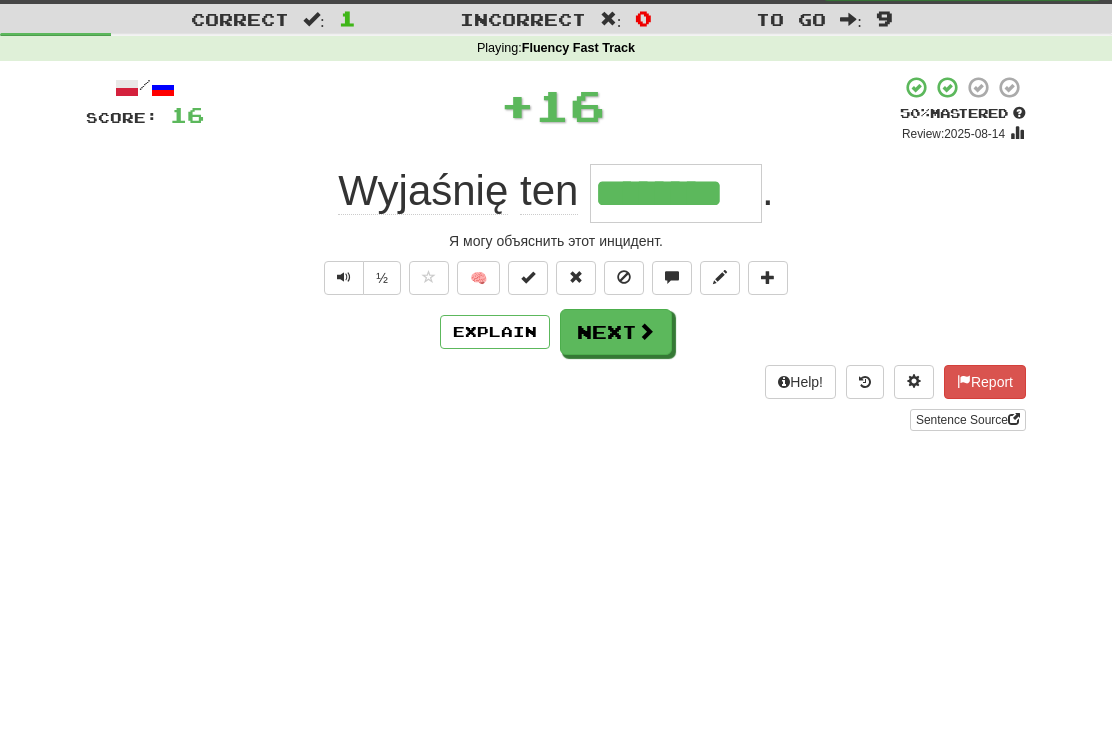 type on "********" 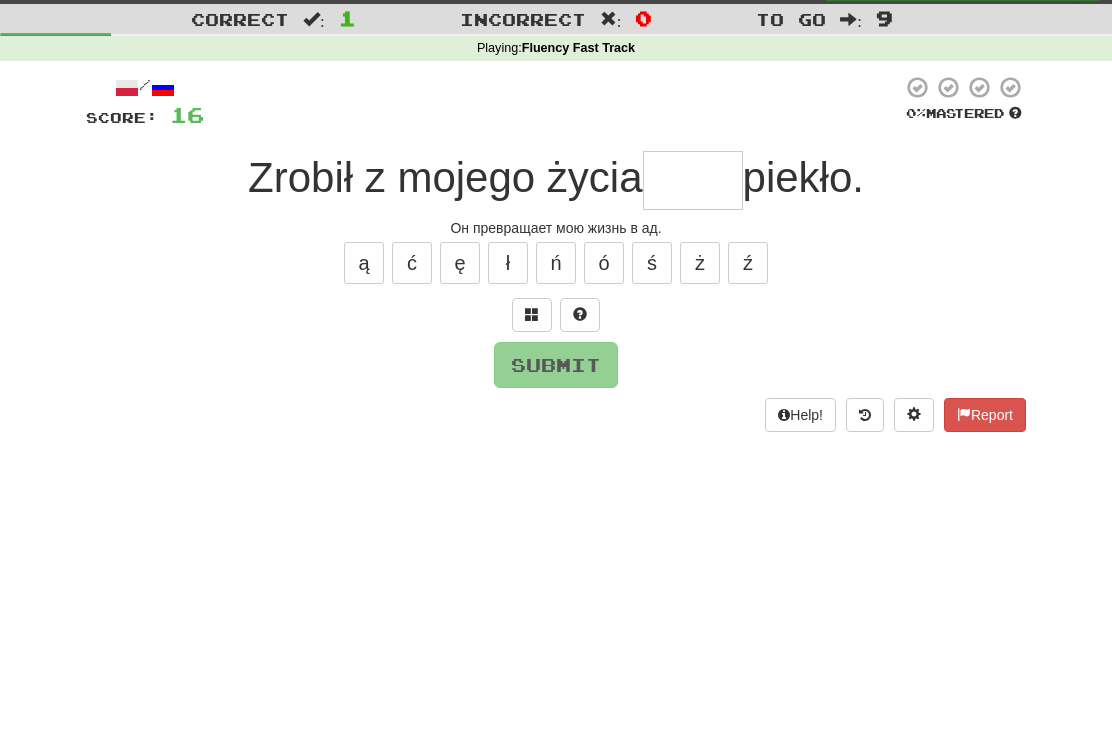 type on "*" 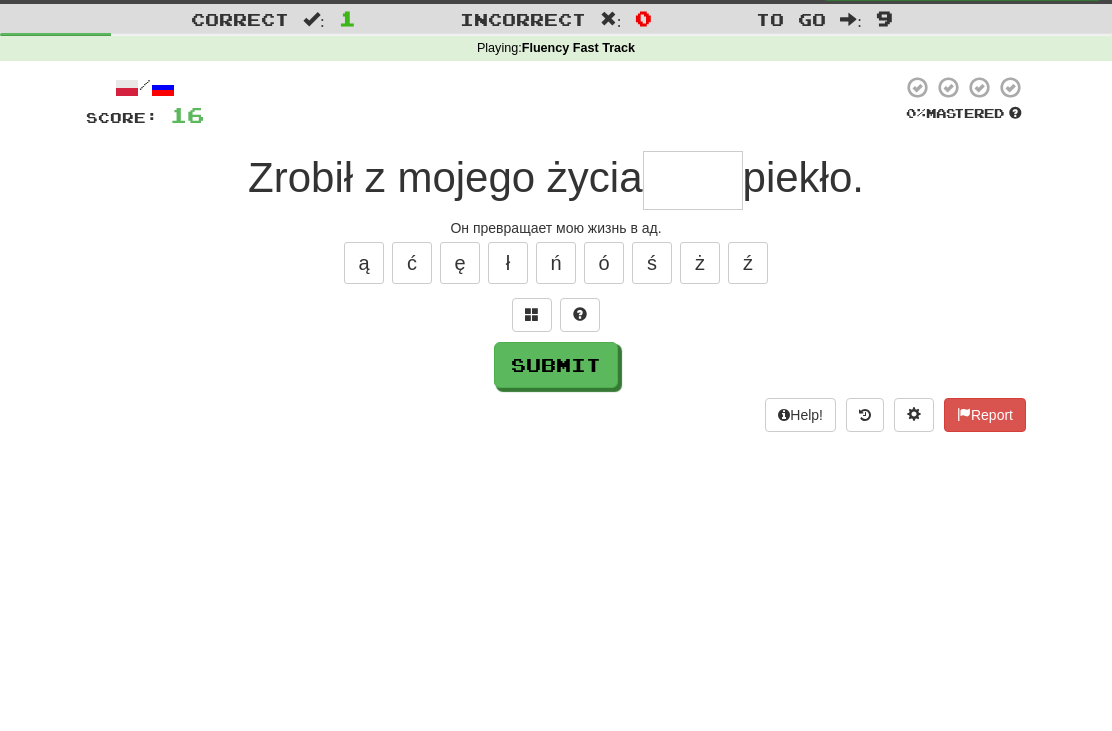 type on "*" 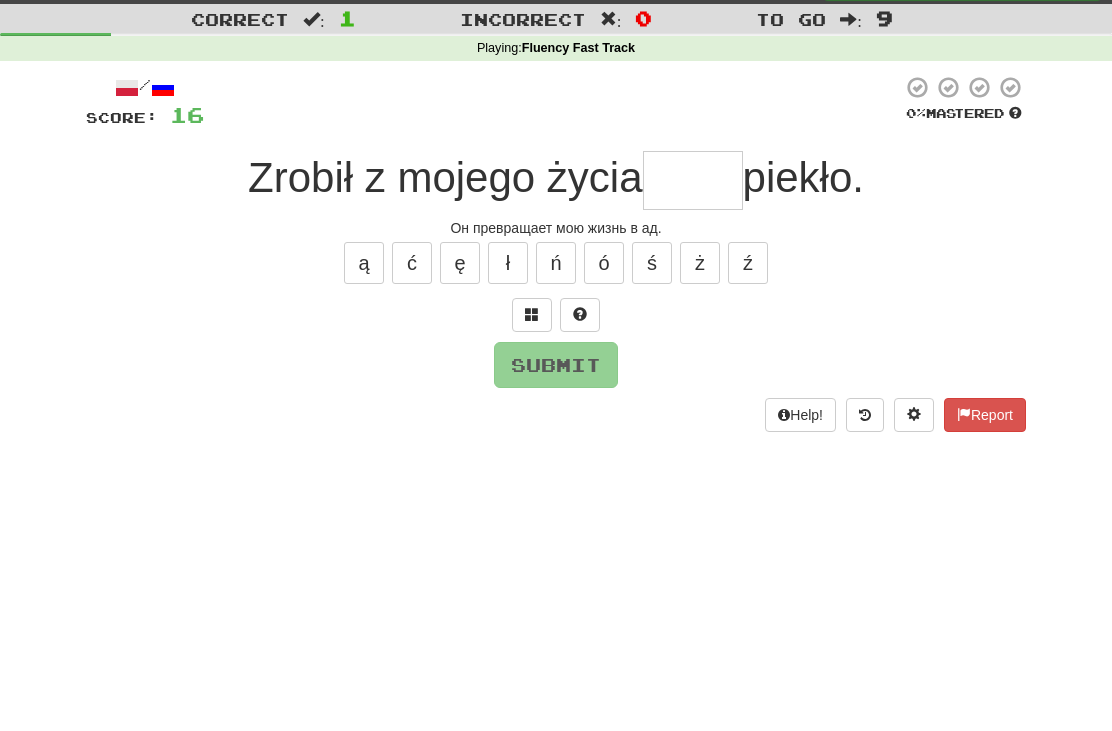 type on "*" 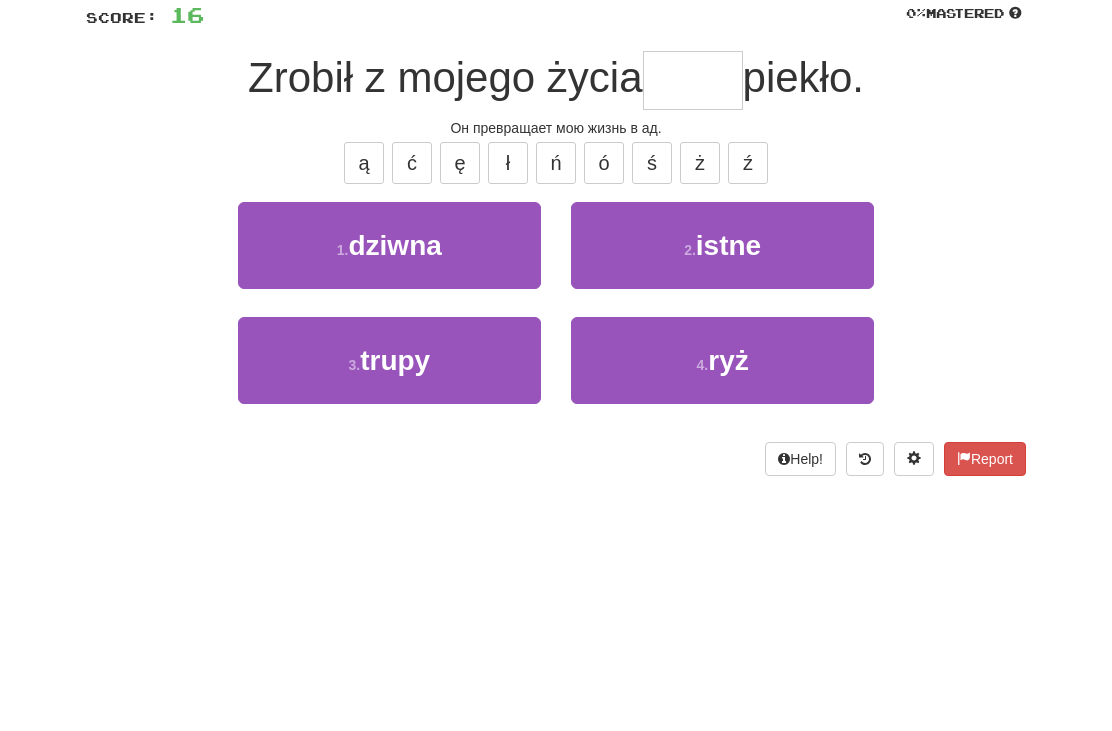 click on "2 .  istne" at bounding box center (722, 345) 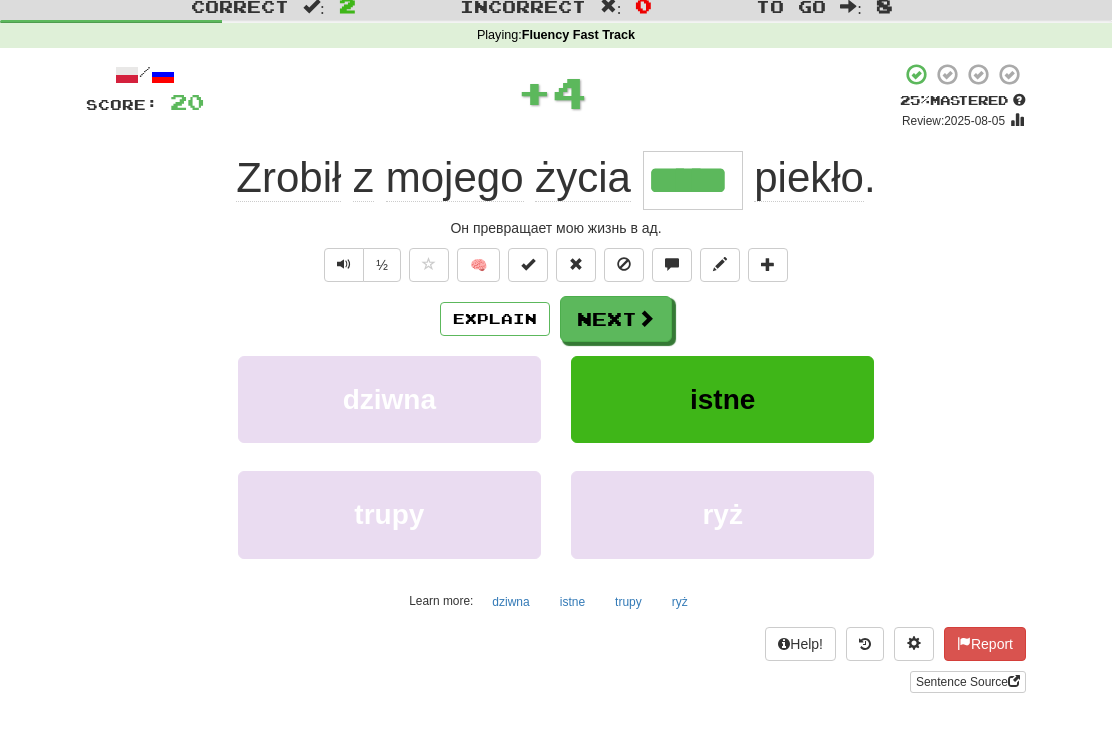 scroll, scrollTop: 58, scrollLeft: 0, axis: vertical 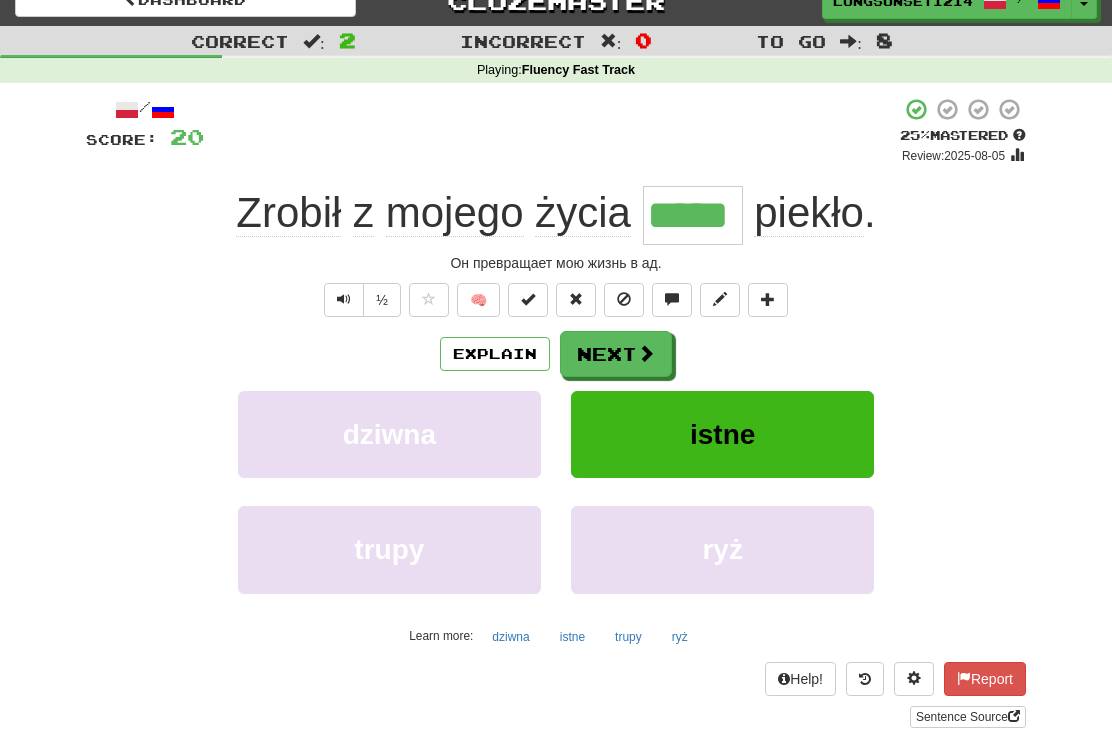 click on "Next" at bounding box center [616, 355] 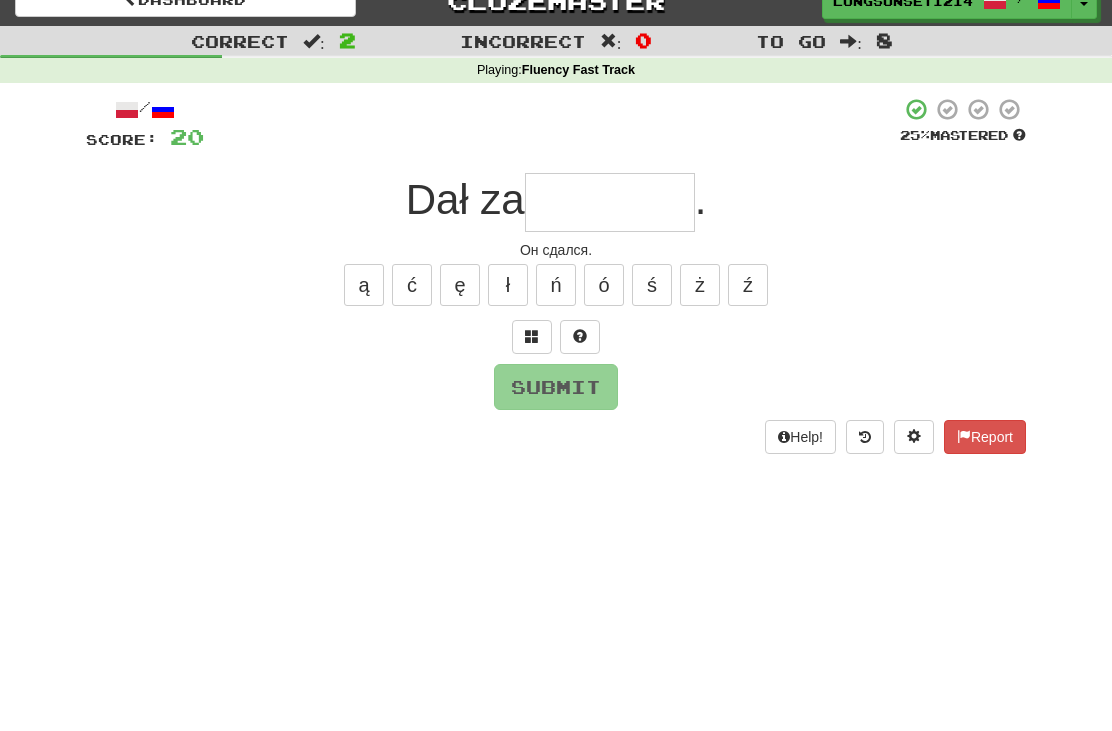 scroll, scrollTop: 24, scrollLeft: 0, axis: vertical 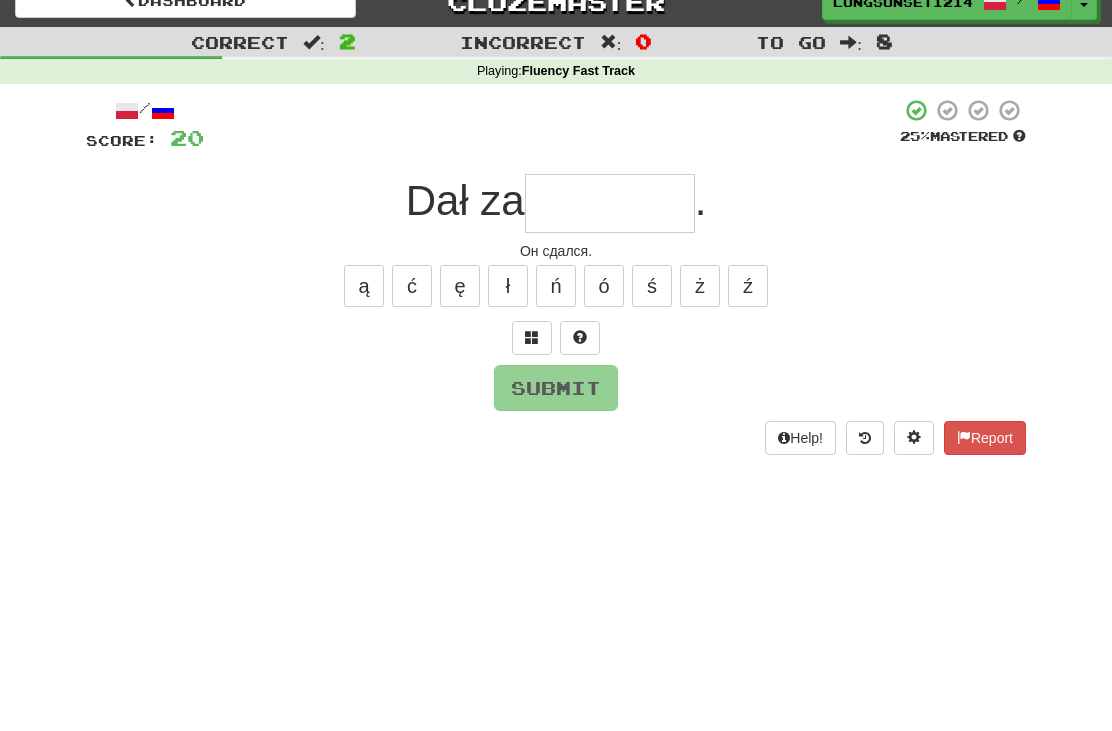 type on "*" 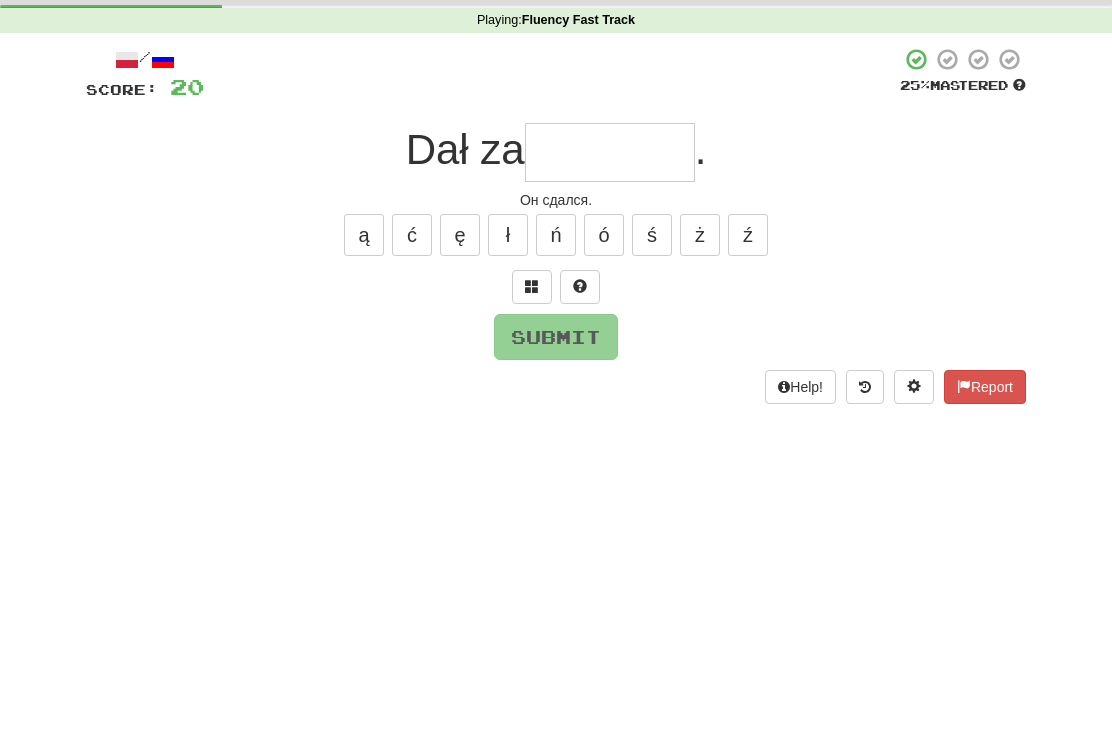 click at bounding box center [532, 358] 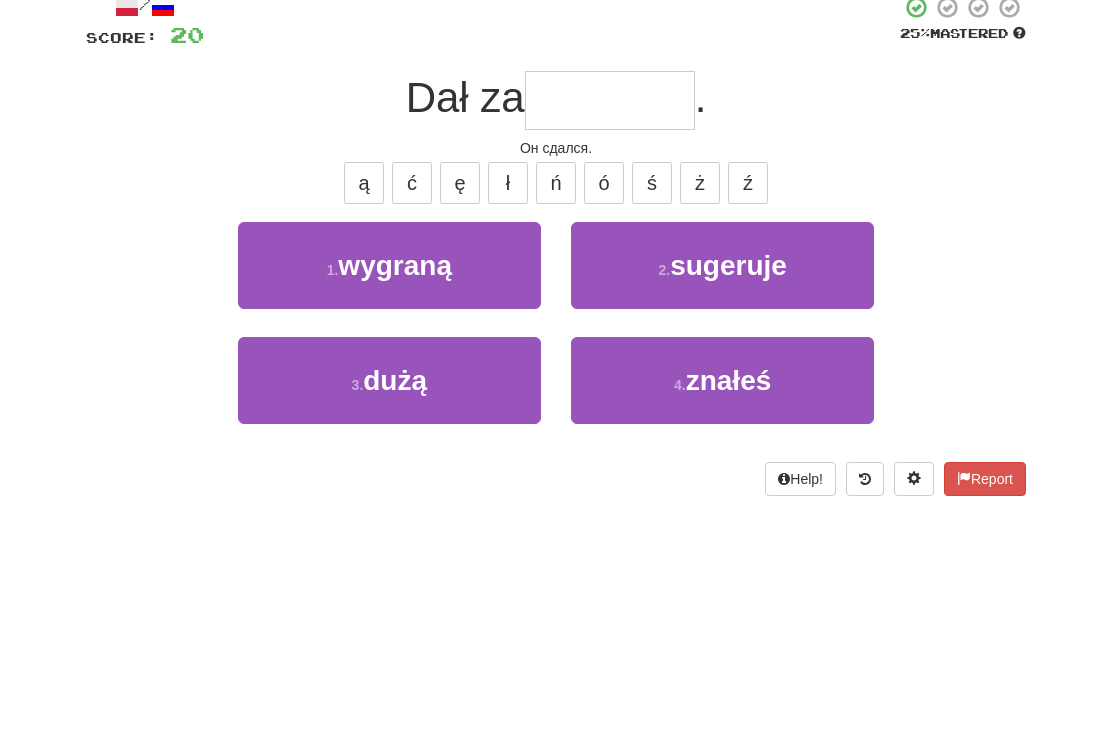 click on "1 .  wygraną" at bounding box center [389, 389] 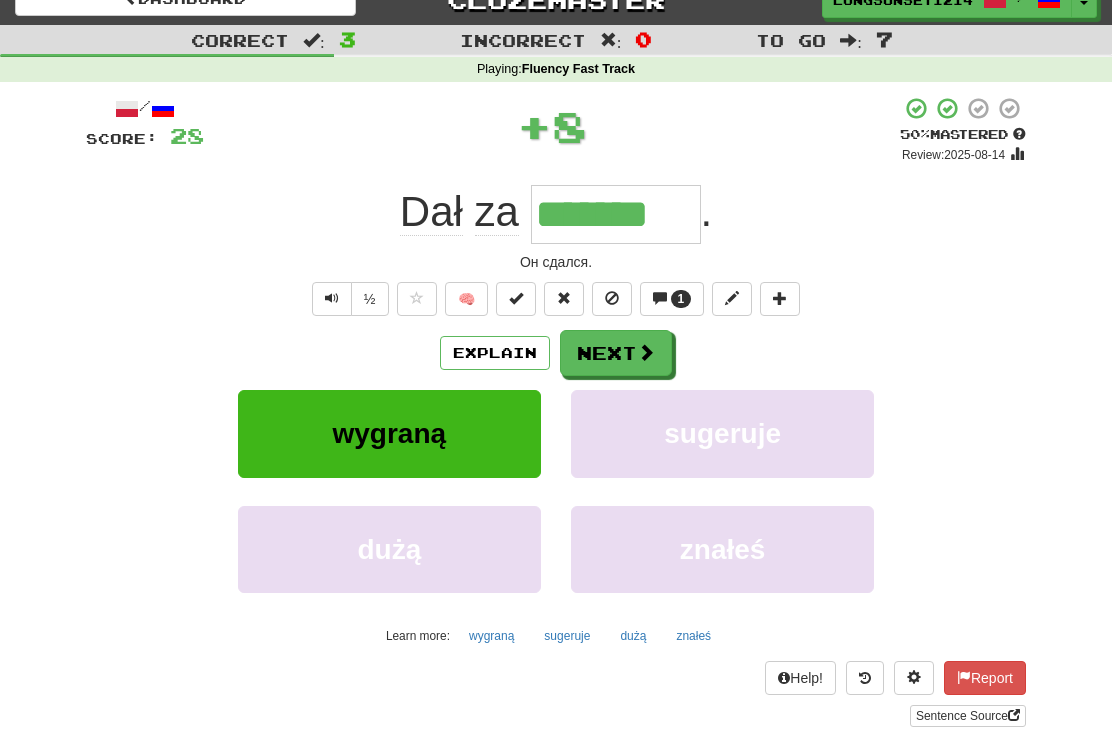 scroll, scrollTop: 26, scrollLeft: 0, axis: vertical 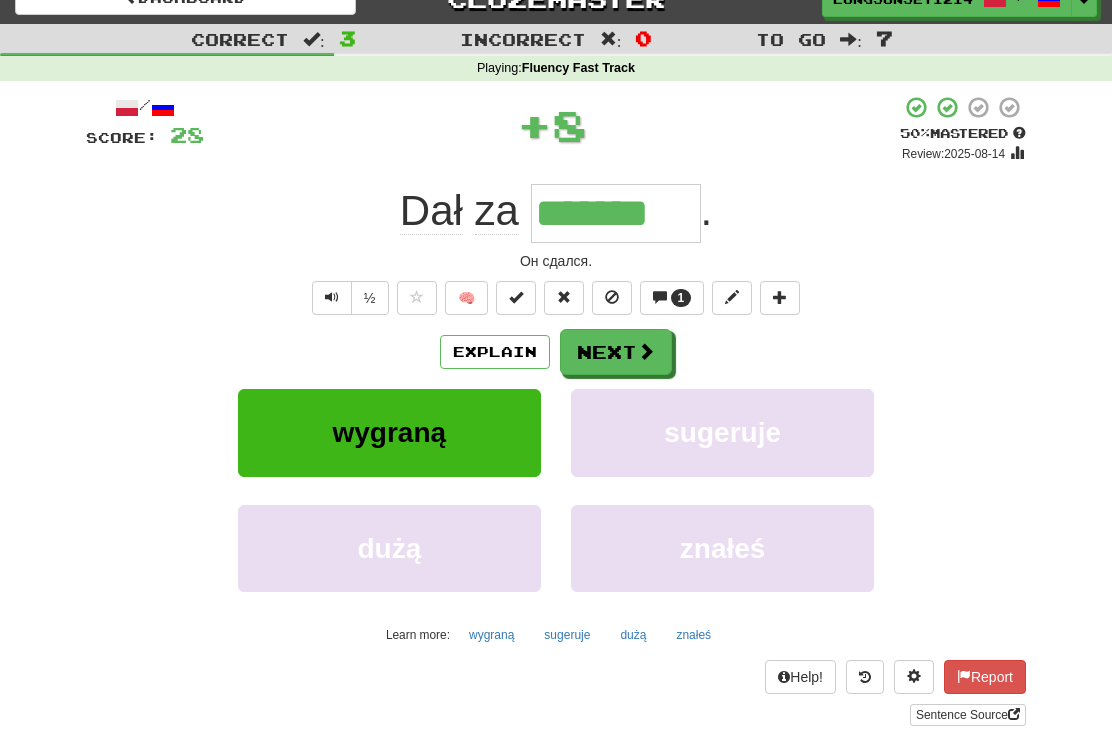 click on "1" at bounding box center (681, 299) 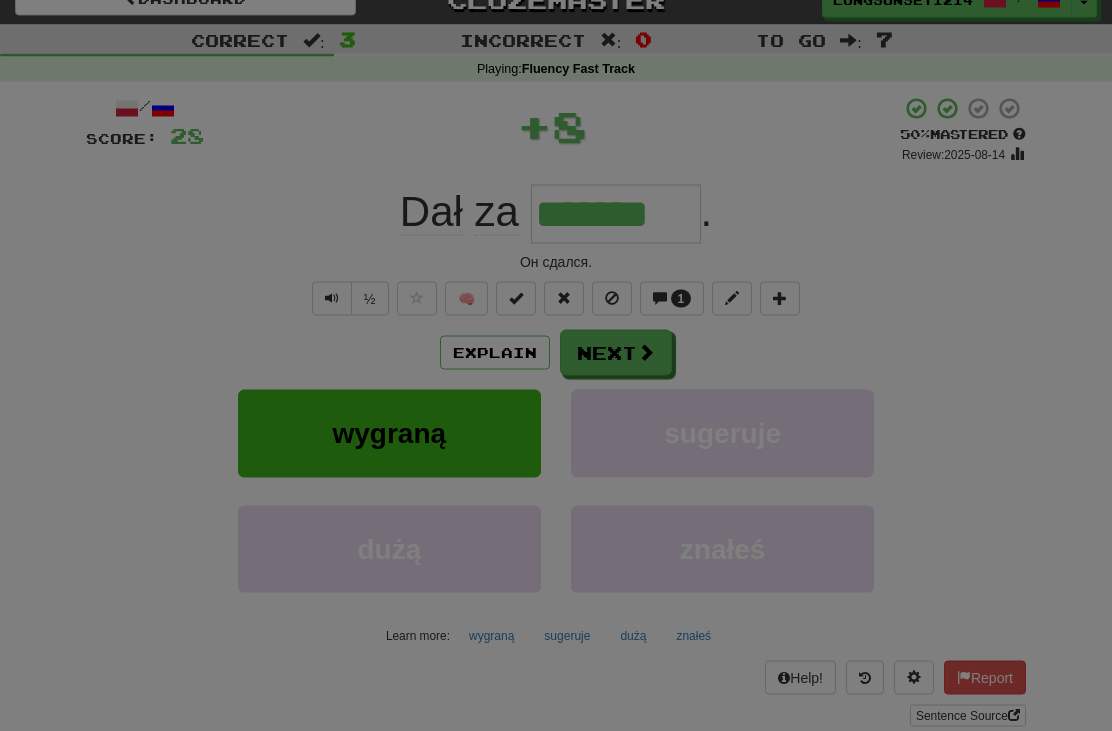 scroll, scrollTop: 27, scrollLeft: 0, axis: vertical 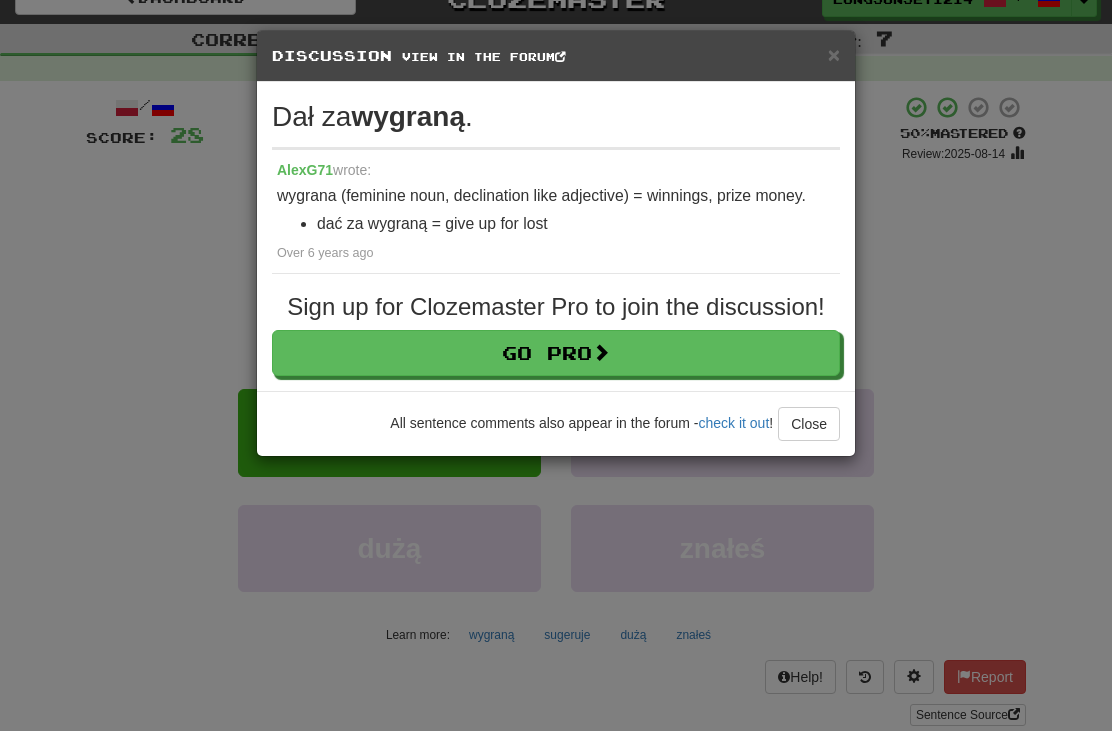 click on "Close" at bounding box center (809, 424) 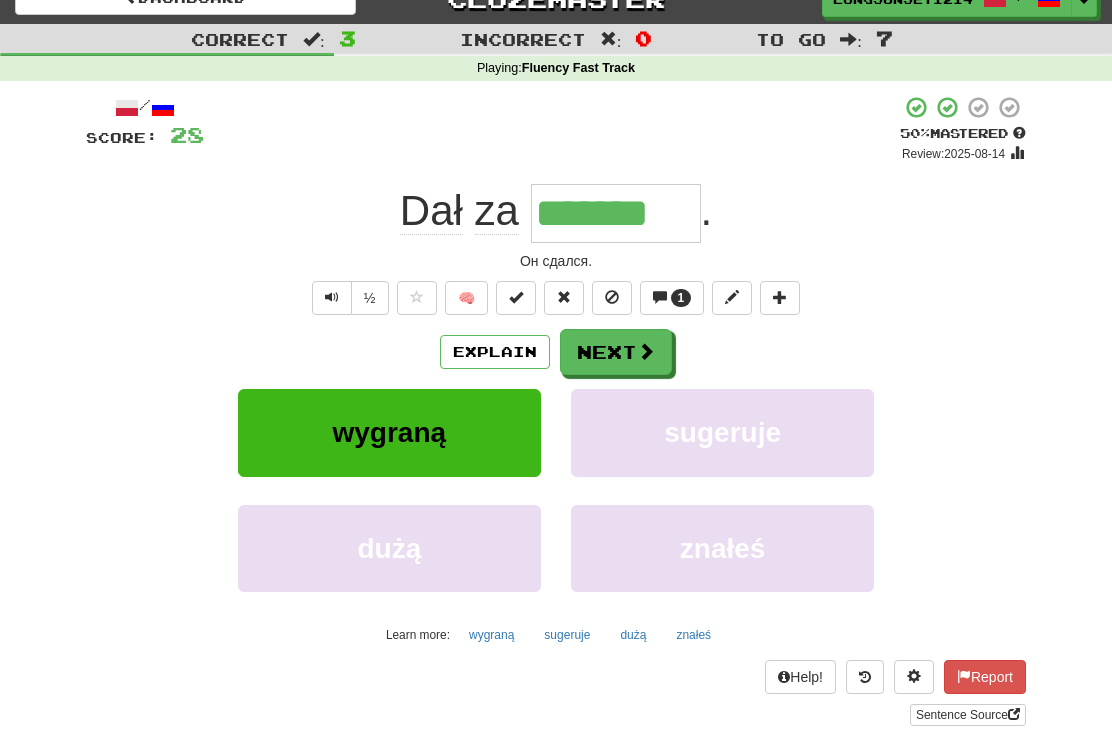 click at bounding box center [646, 351] 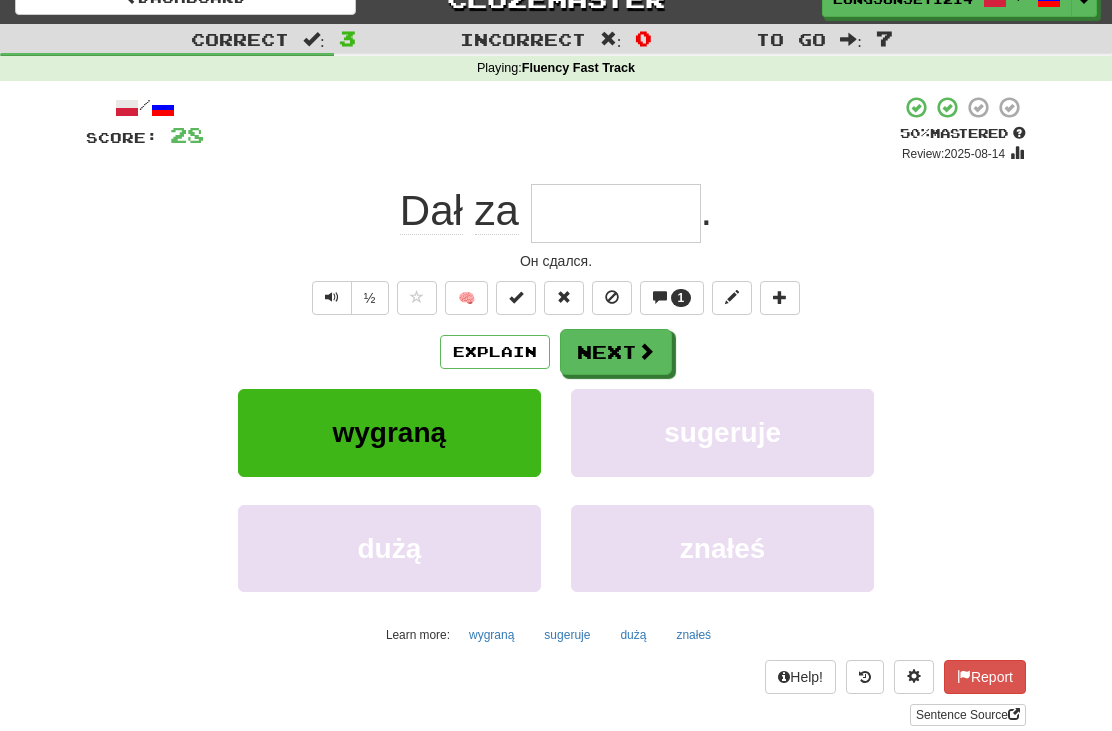 scroll, scrollTop: 26, scrollLeft: 0, axis: vertical 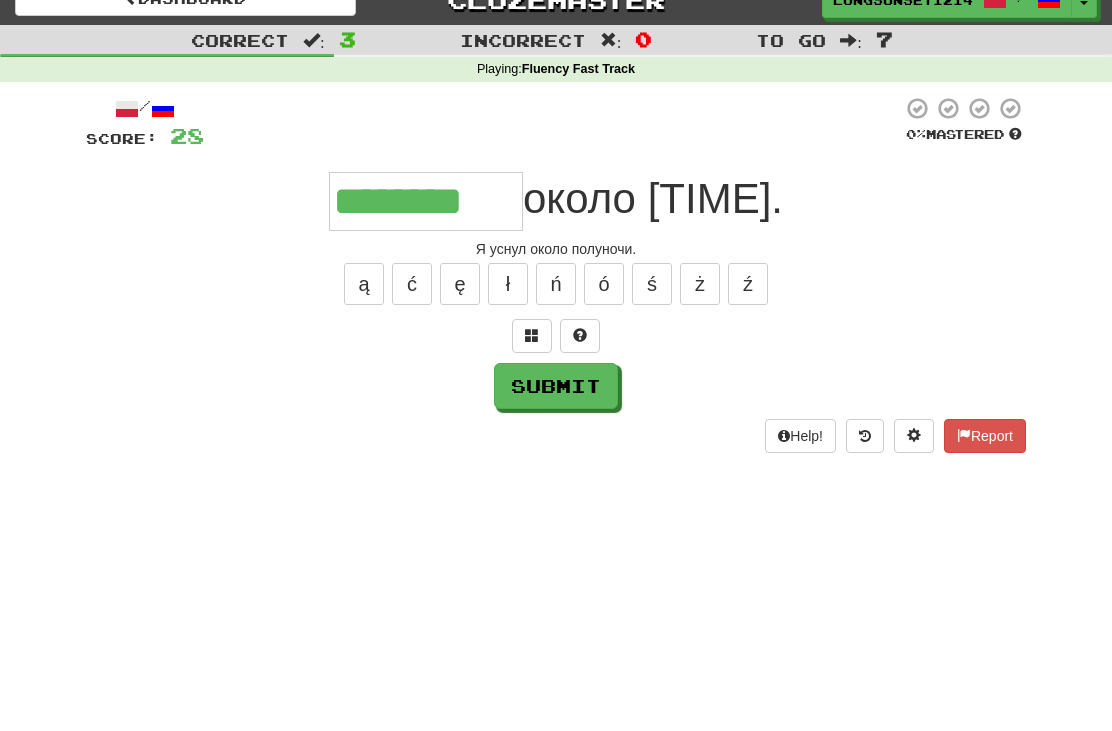 type on "********" 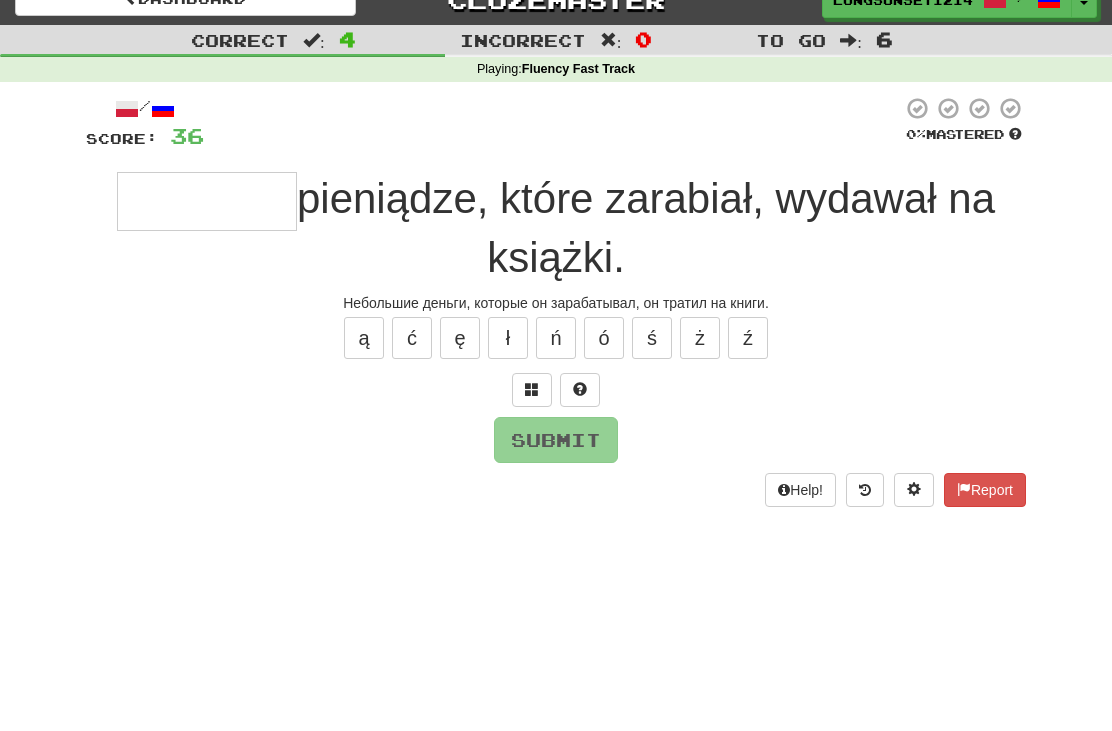 type on "*" 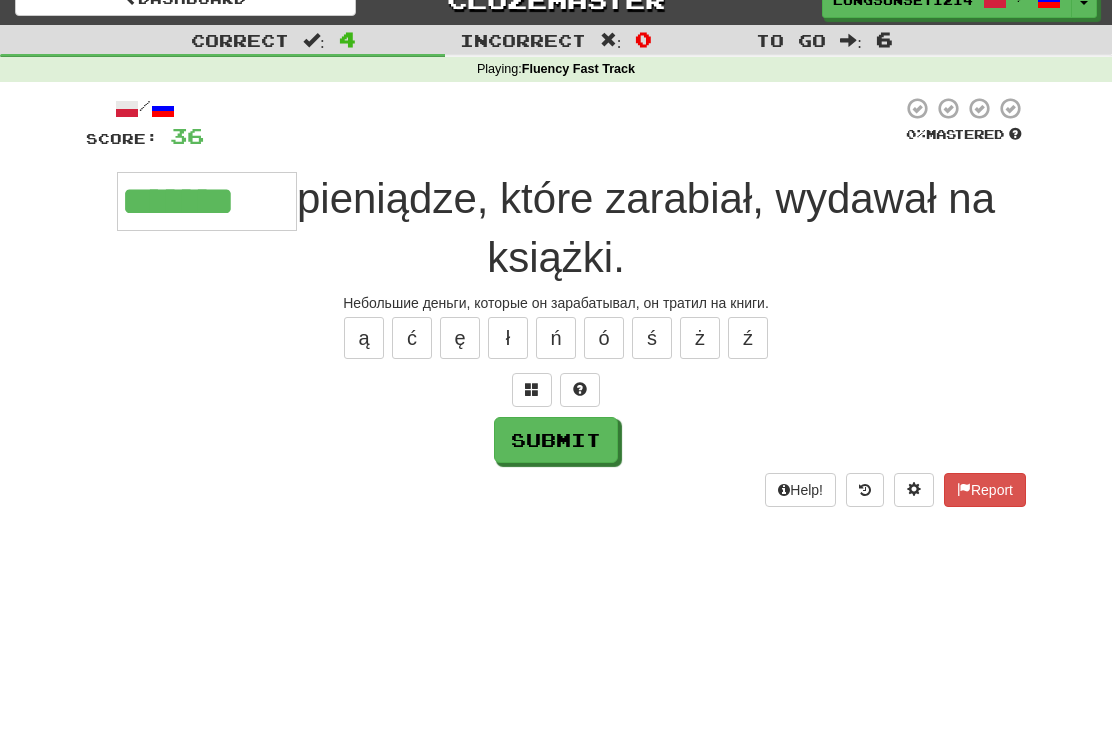 type on "*******" 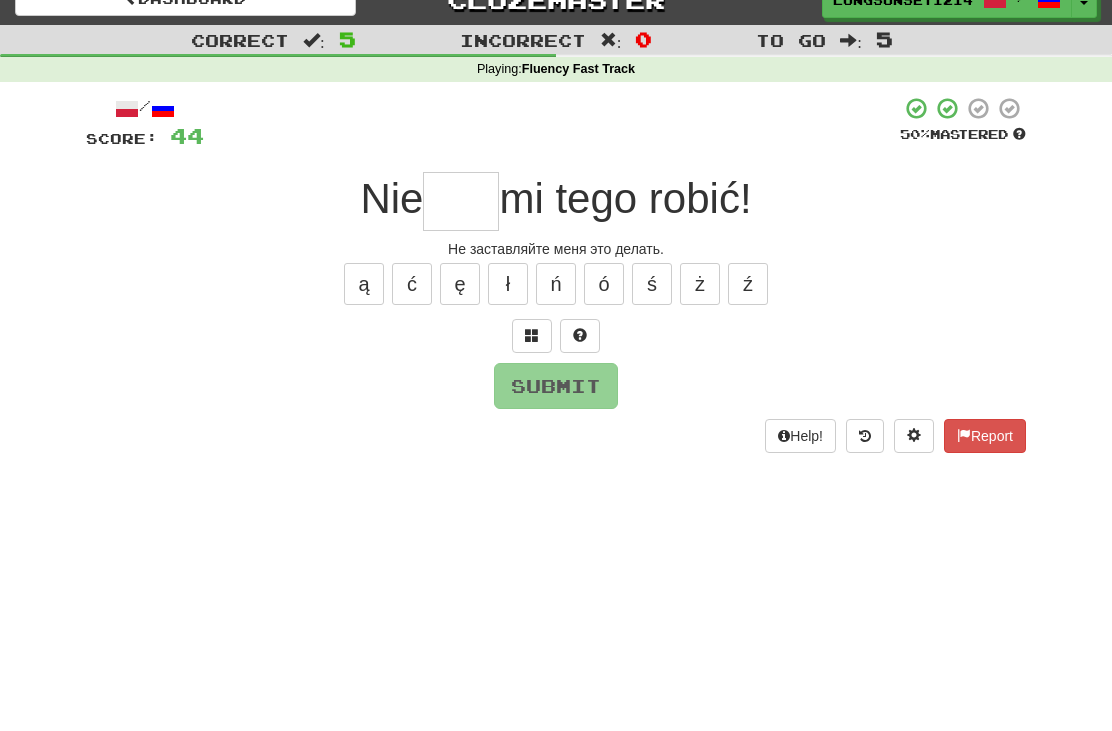 type on "*" 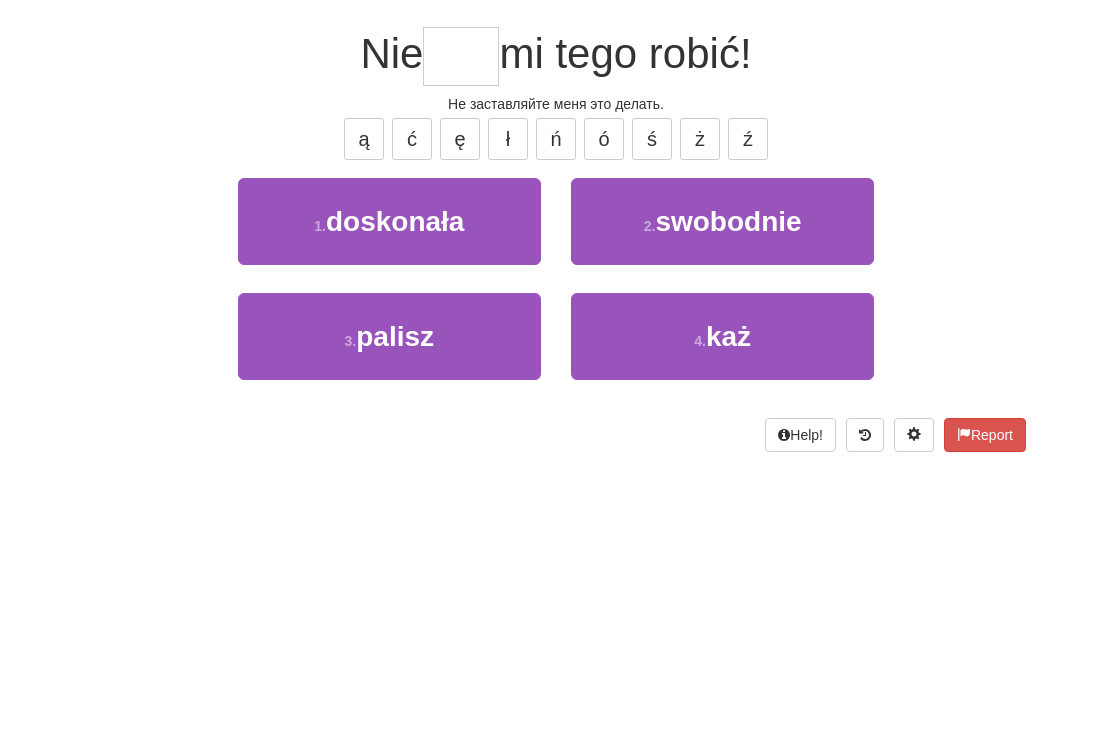 click on "4 .  każ" at bounding box center (722, 481) 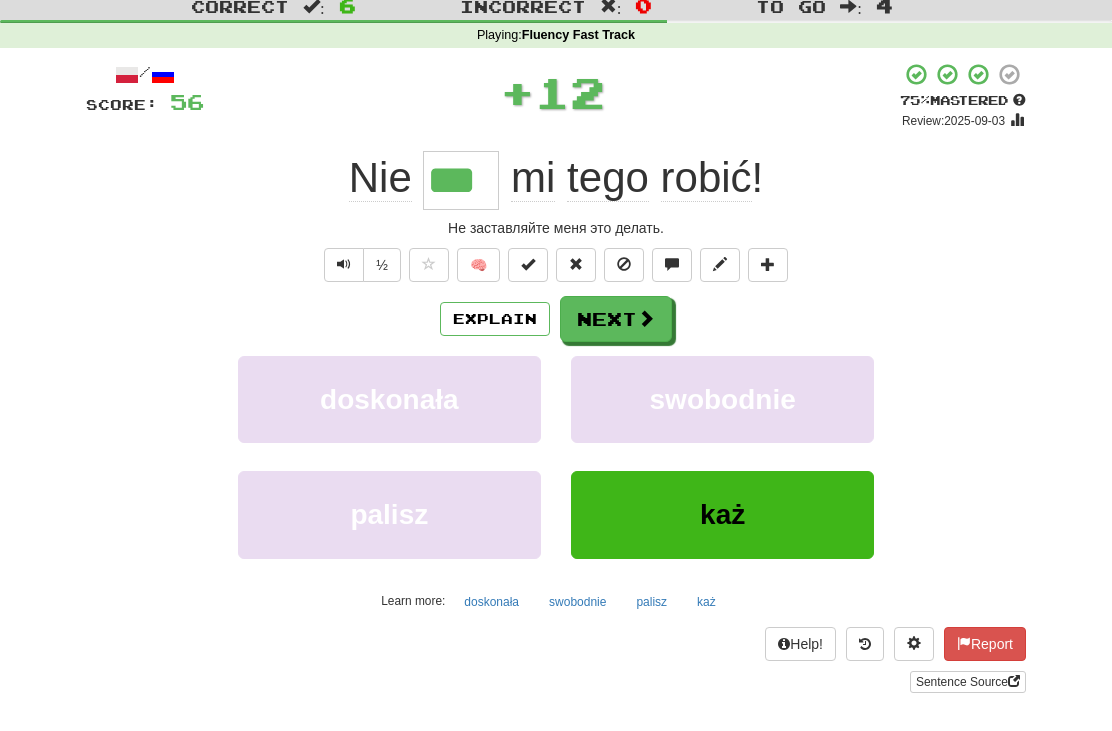 scroll, scrollTop: 55, scrollLeft: 0, axis: vertical 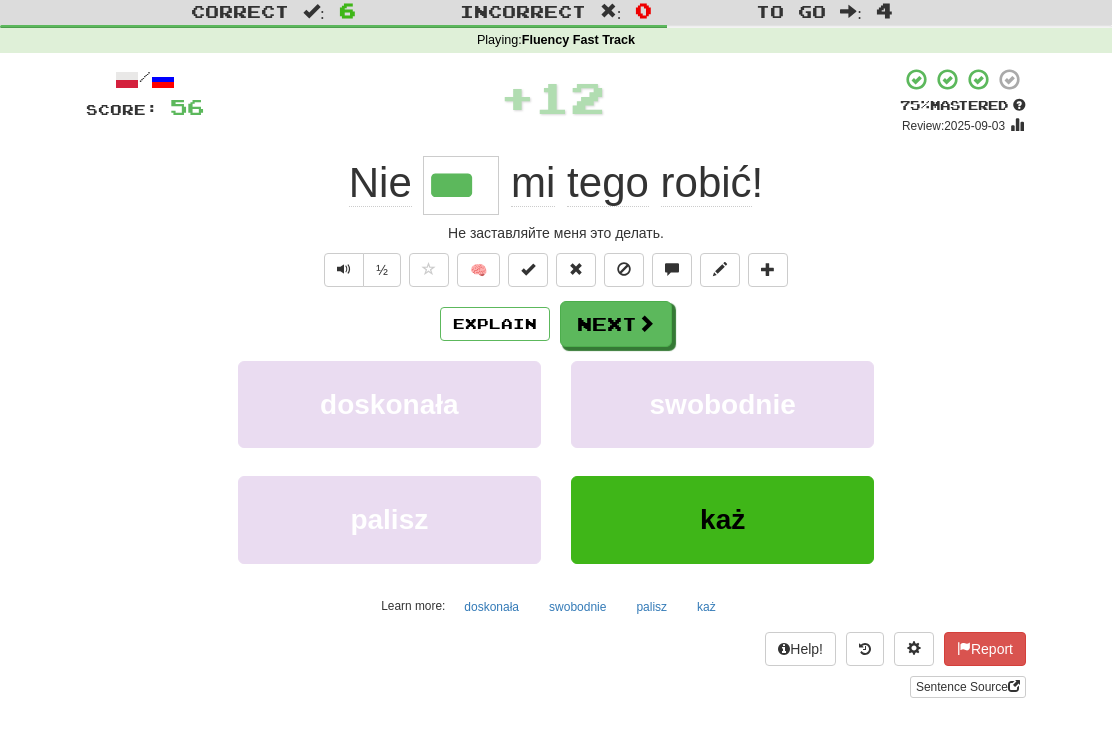 click at bounding box center (646, 323) 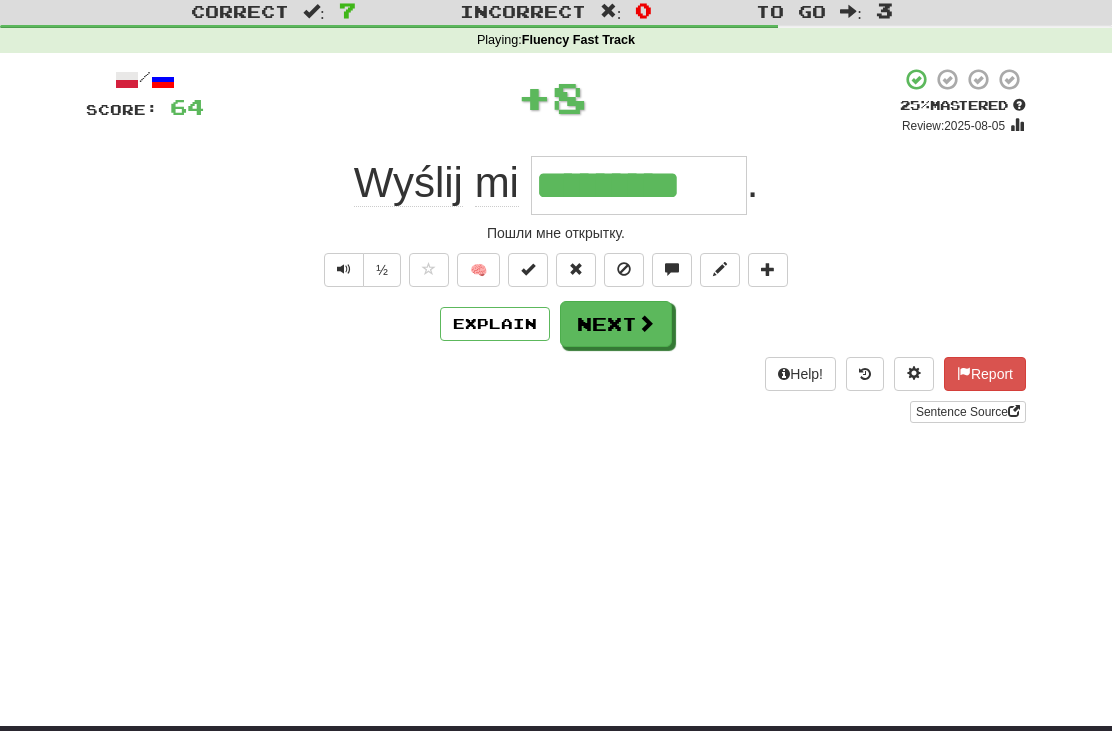 type on "*********" 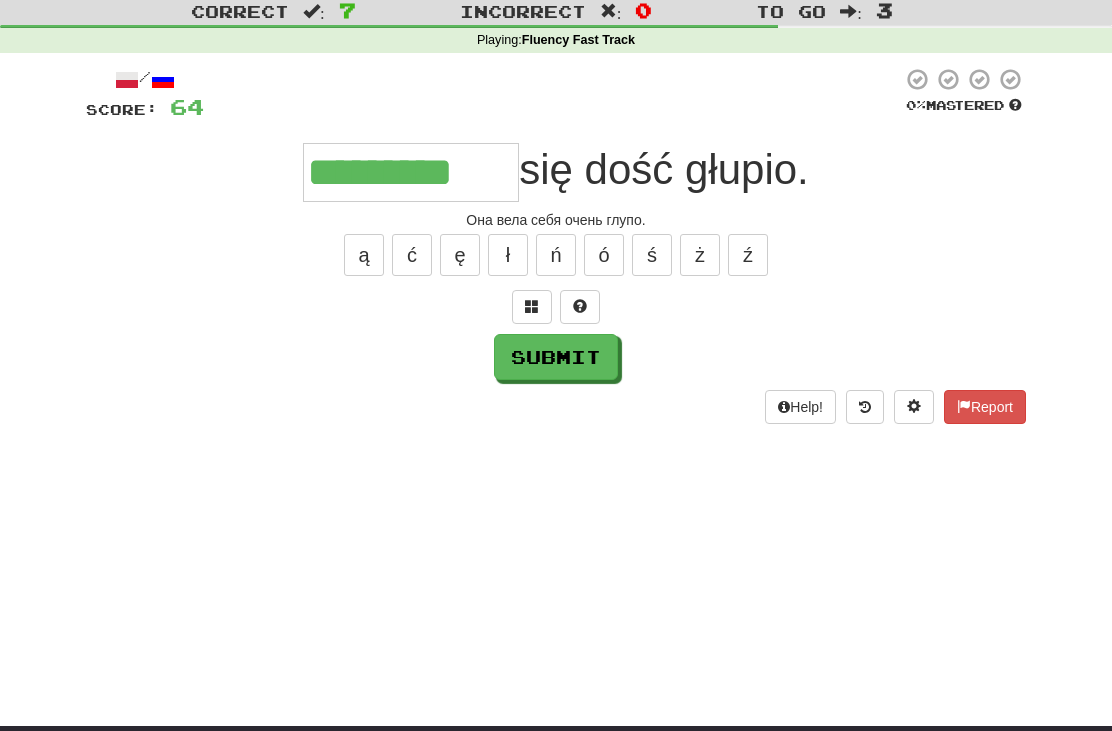 type on "*********" 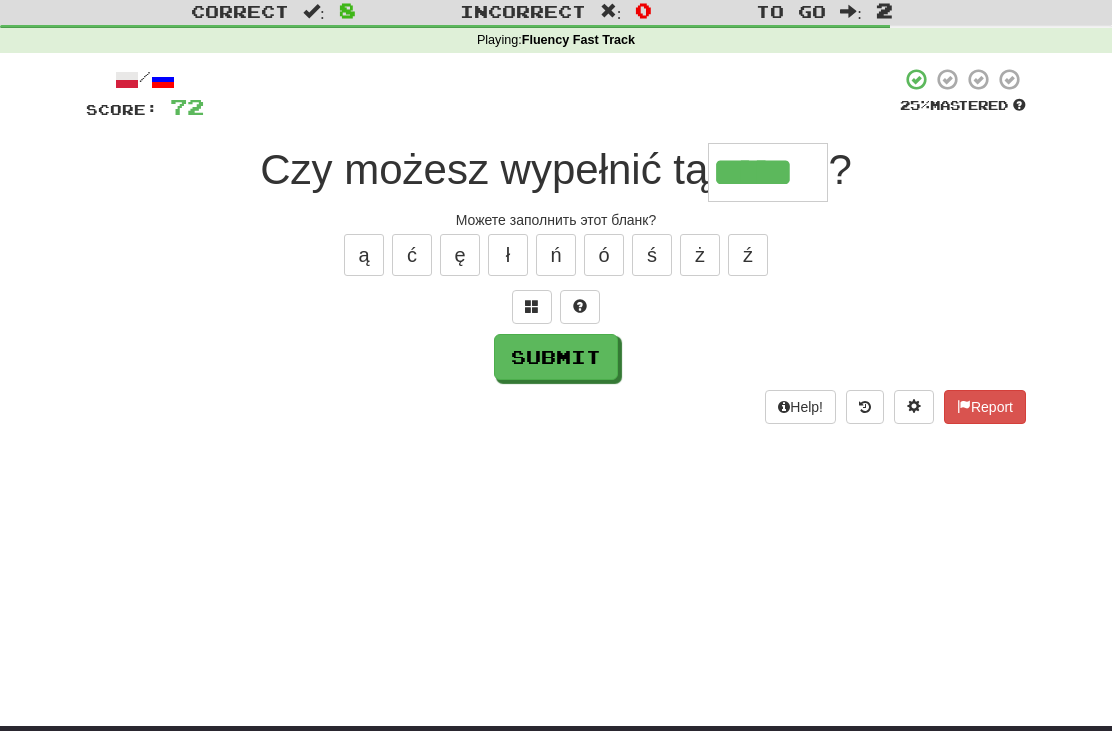 type on "*****" 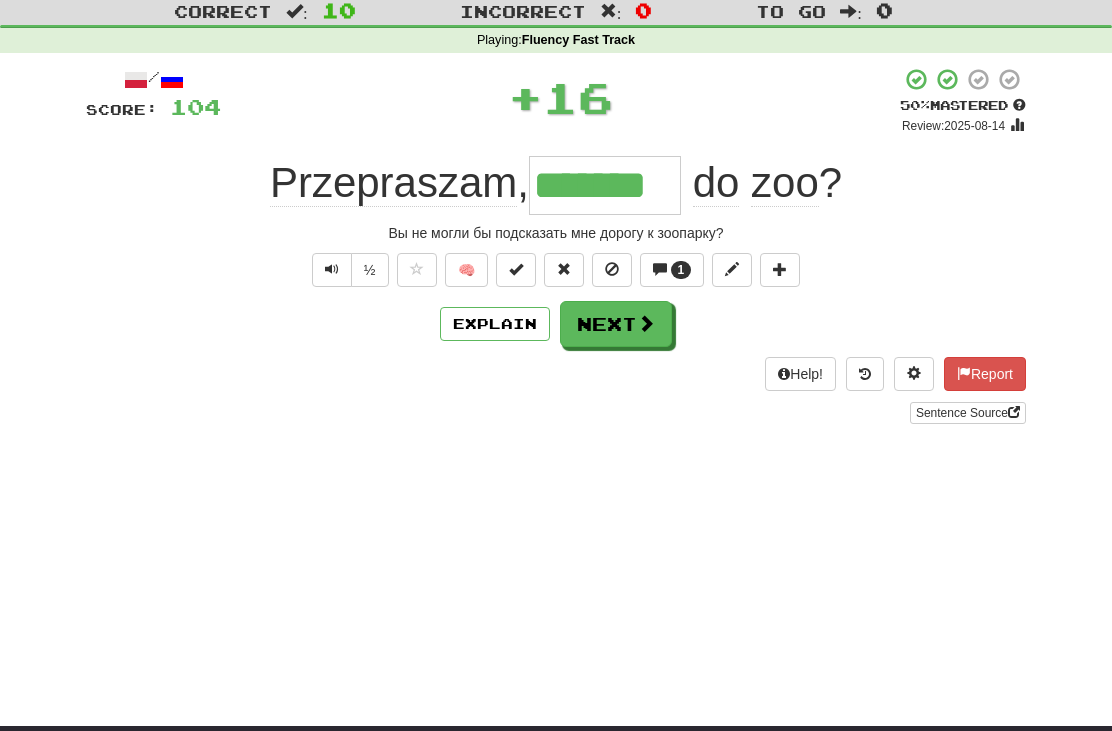 type on "*******" 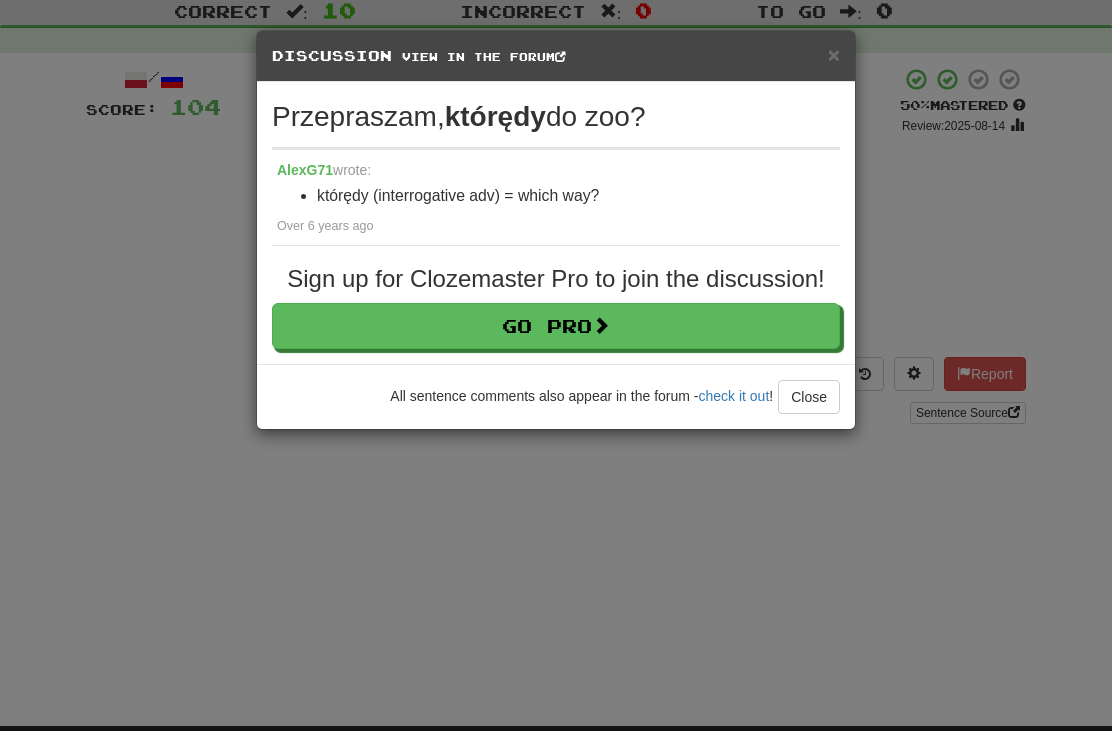click on "Close" at bounding box center [809, 397] 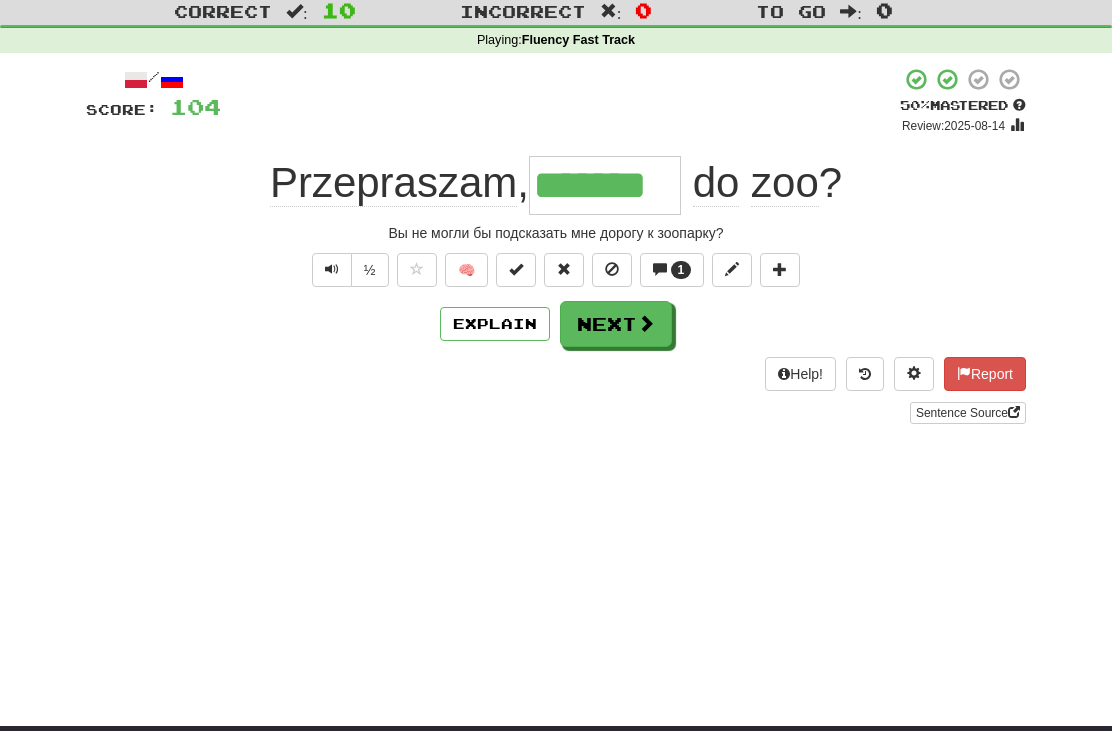 click at bounding box center (646, 323) 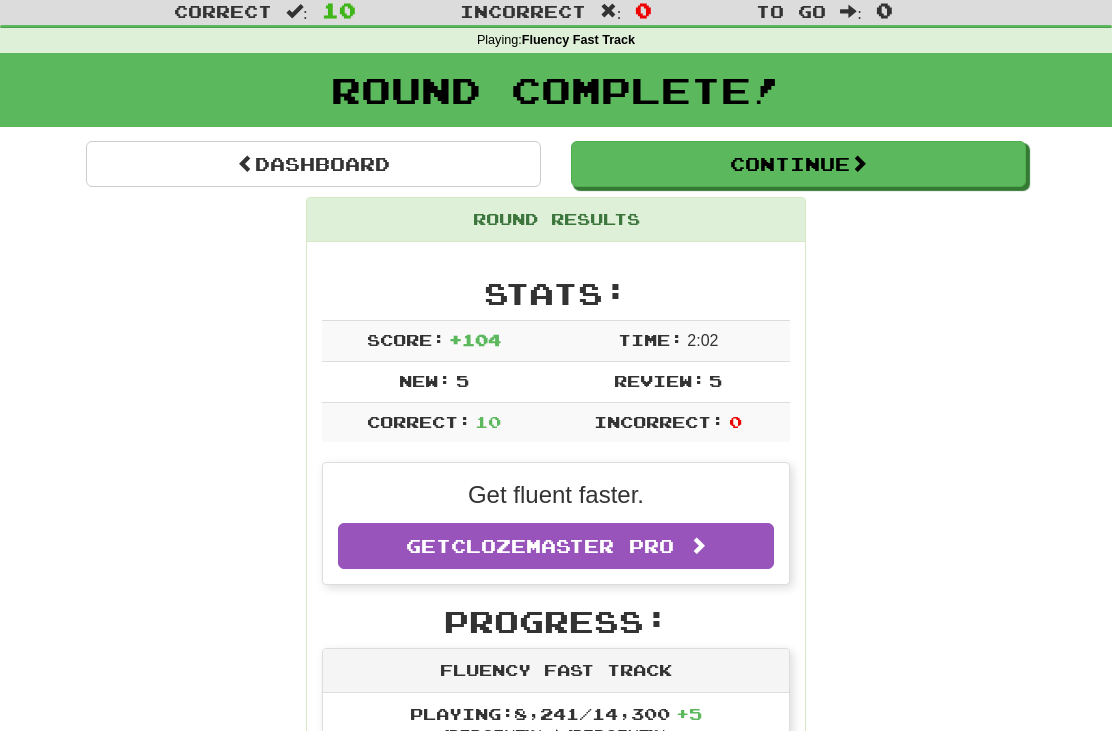 click on "Continue" at bounding box center (798, 164) 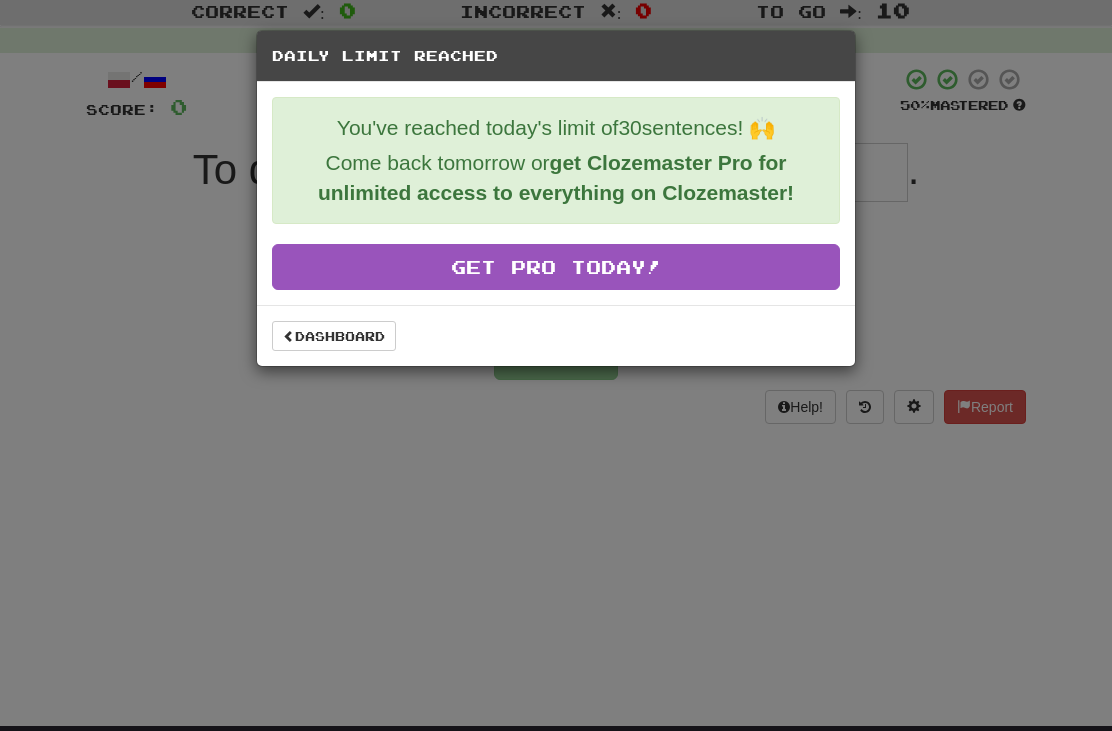 click on "Dashboard" at bounding box center [334, 336] 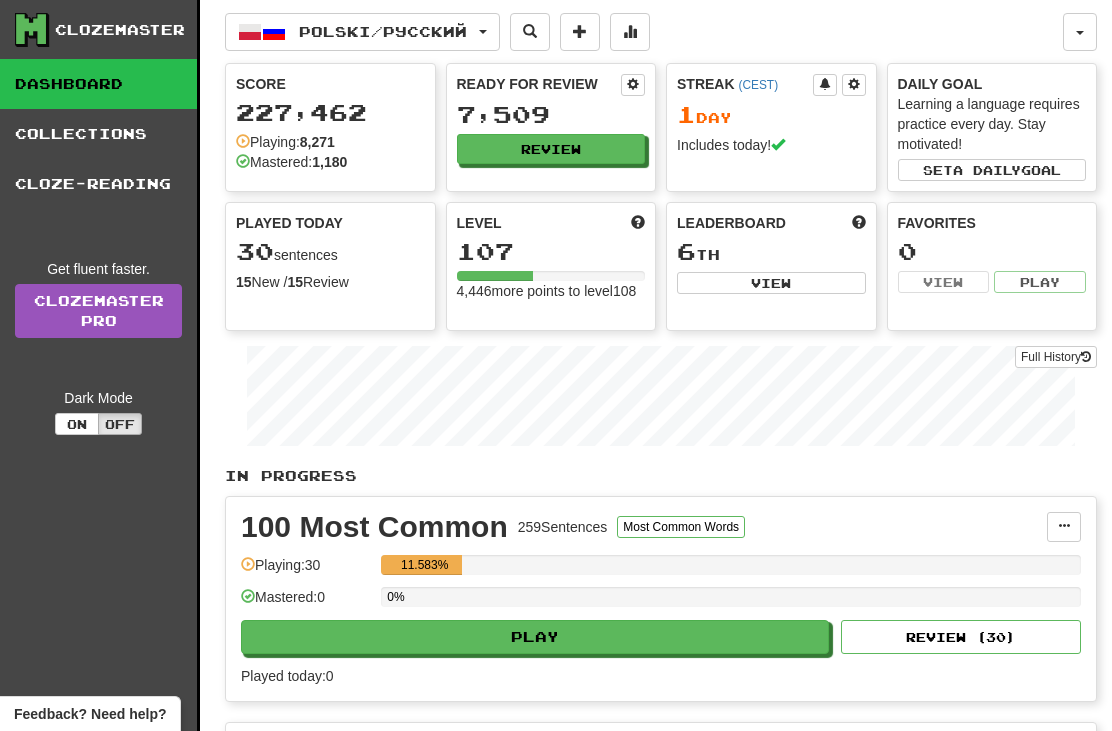 scroll, scrollTop: 0, scrollLeft: 0, axis: both 